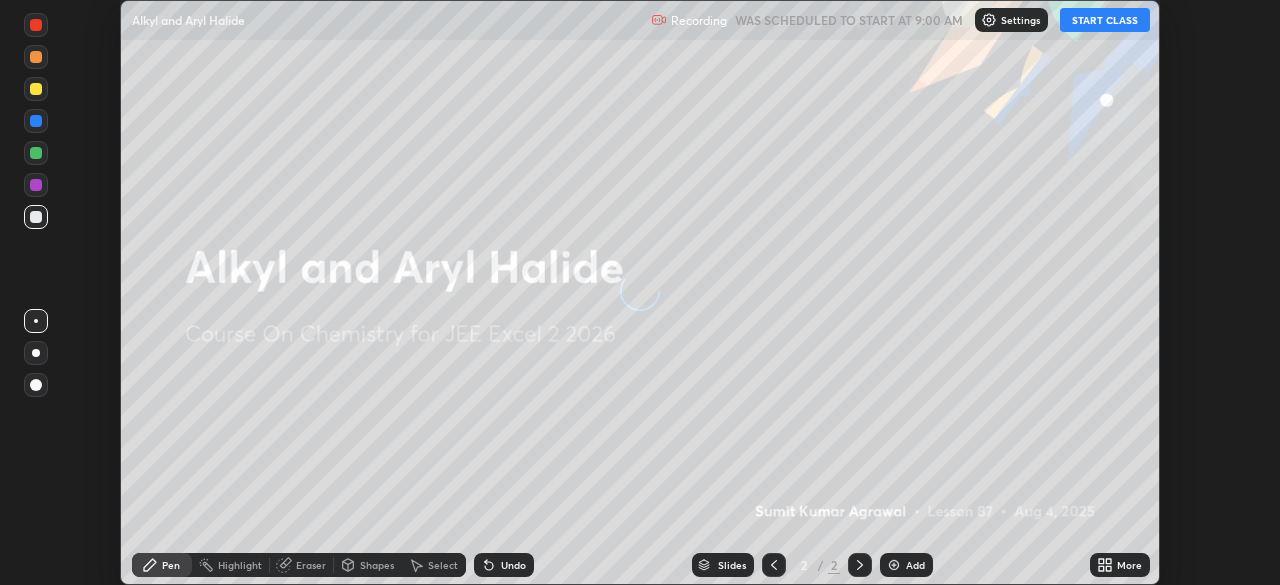 scroll, scrollTop: 0, scrollLeft: 0, axis: both 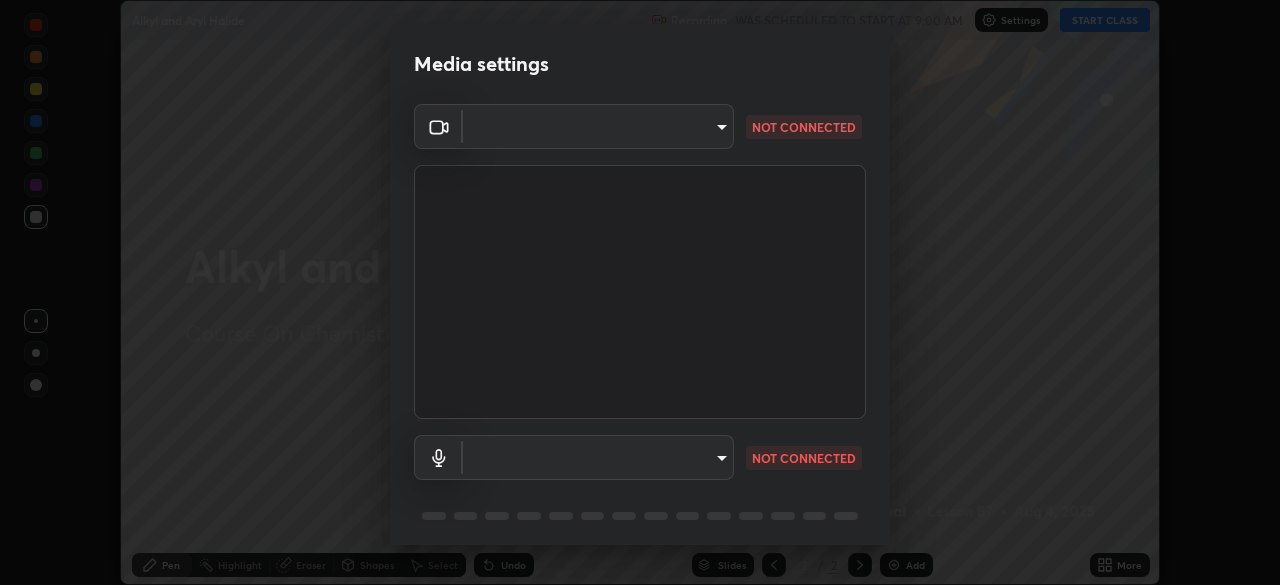 type on "57e3ca6dd86483d2bfa20ddb5cc9cb6232c8fb2c34ea93961d8bdc2c07e3a664" 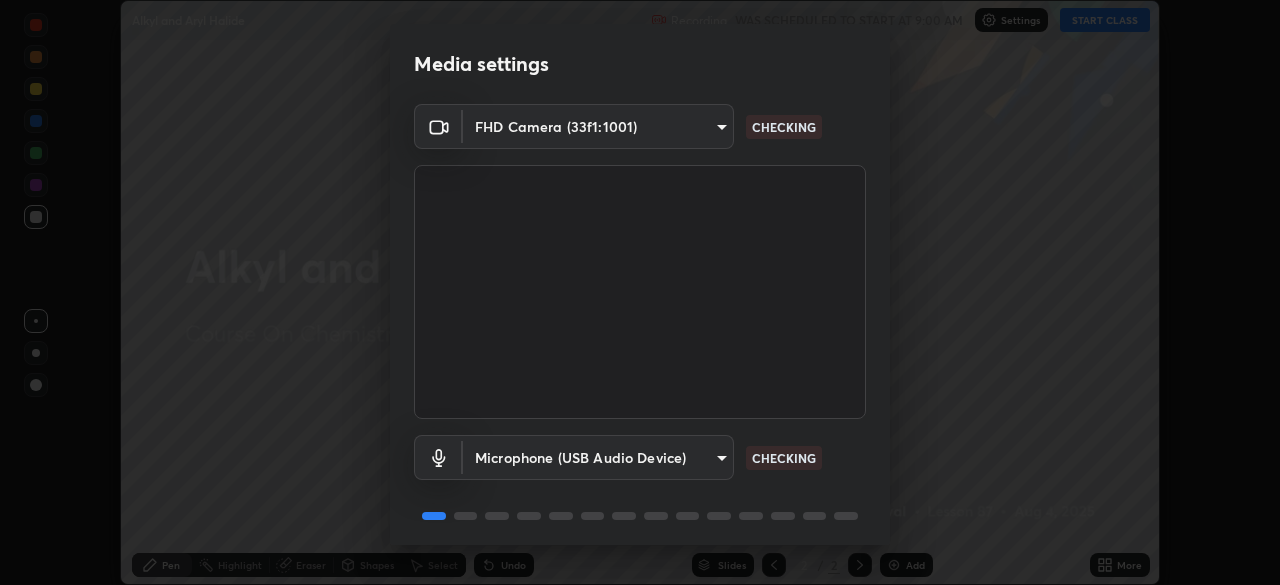 click on "Erase all Alkyl and Aryl Halide Recording WAS SCHEDULED TO START AT  9:00 AM Settings START CLASS Setting up your live class Alkyl and Aryl Halide • L87 of Course On Chemistry for JEE Excel 2 2026 [FIRST] [LAST] Pen Highlight Eraser Shapes Select Undo Slides 2 / 2 Add More No doubts shared Encourage your learners to ask a doubt for better clarity Report an issue Reason for reporting Buffering Chat not working Audio - Video sync issue Educator video quality low ​ Attach an image Report Media settings FHD Camera (33f1:1001) 57e3ca6dd86483d2bfa20ddb5cc9cb6232c8fb2c34ea93961d8bdc2c07e3a664 CHECKING Microphone (USB Audio Device) 2712eb4fac40ed365df4e197f2e9becd99dce620a99a8af64e32e68609d6f743 CHECKING 1 / 5 Next" at bounding box center [640, 292] 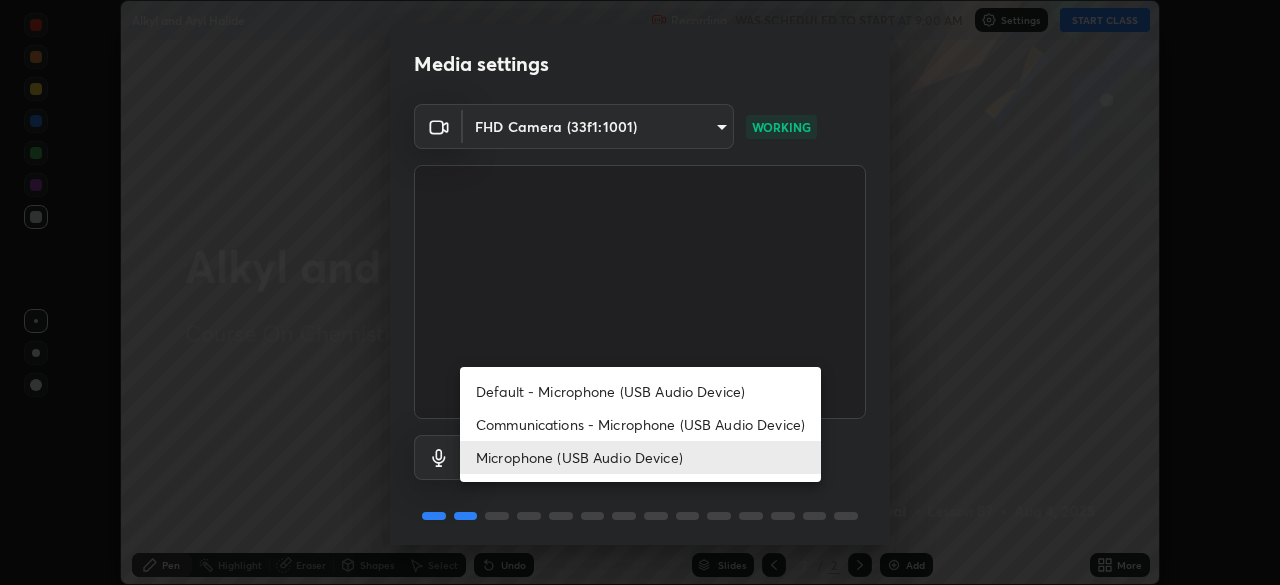 click at bounding box center (640, 292) 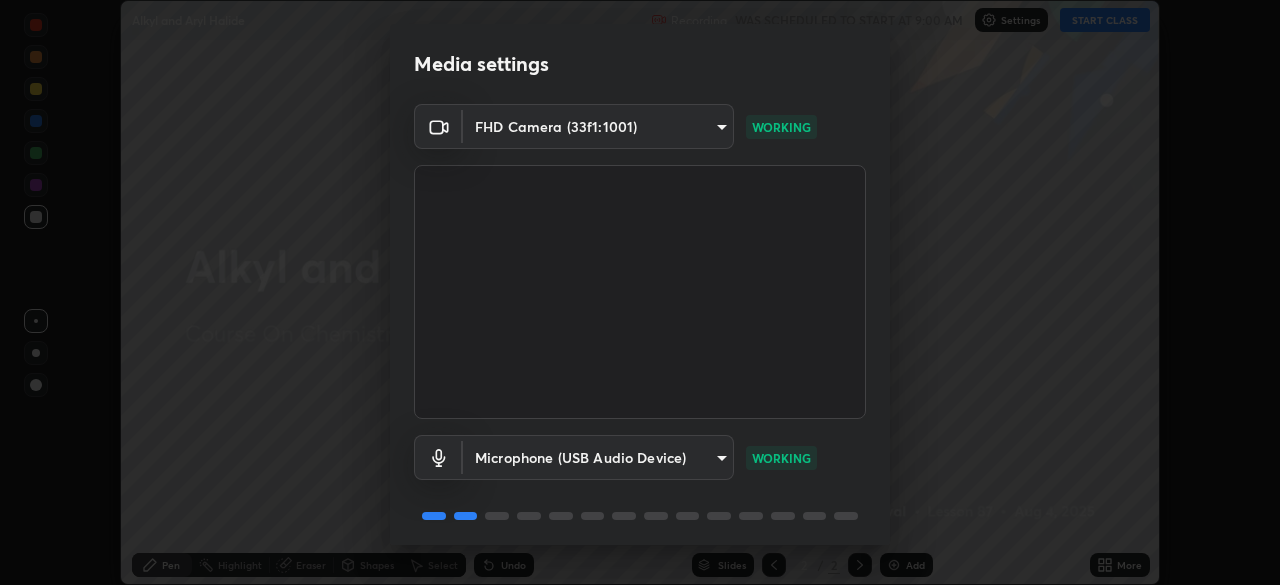 scroll, scrollTop: 71, scrollLeft: 0, axis: vertical 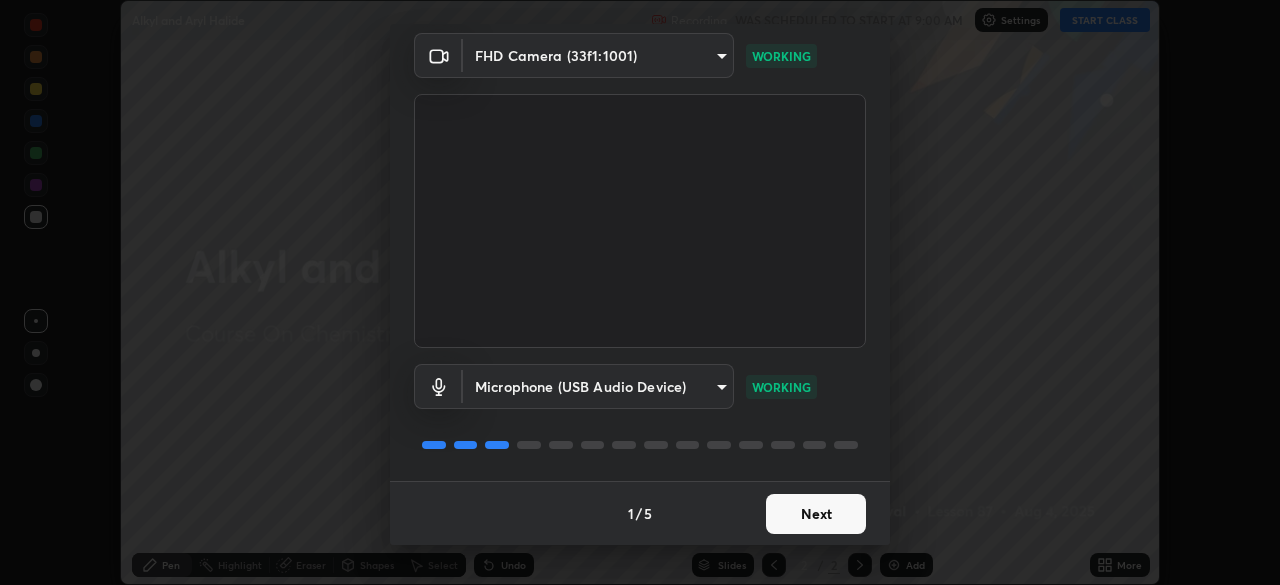 click on "Next" at bounding box center (816, 514) 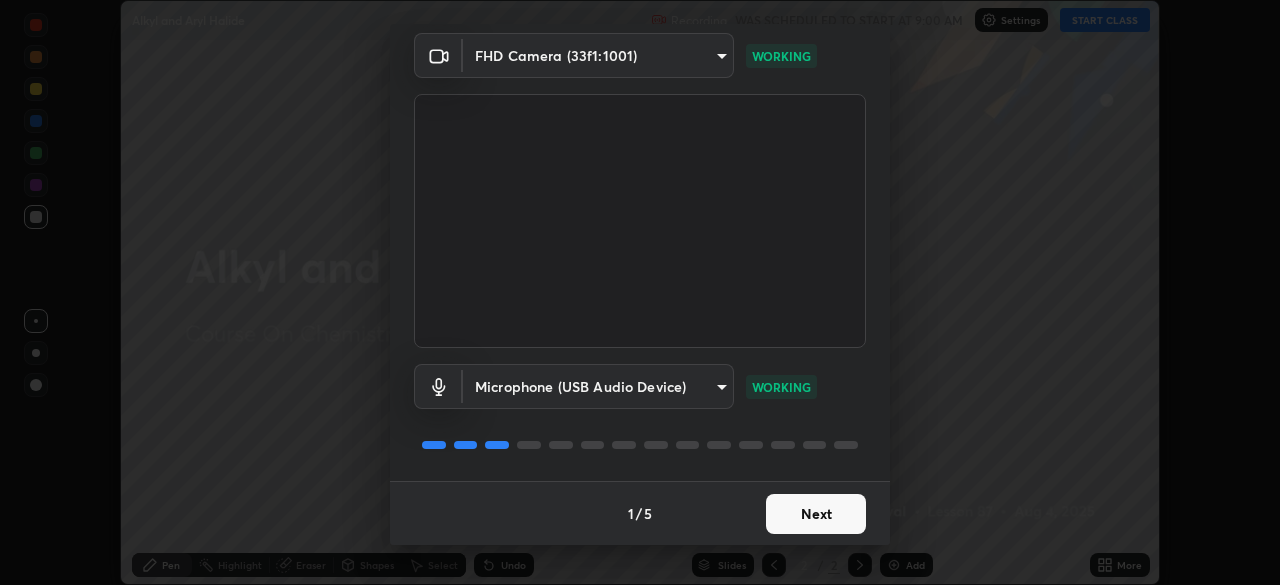 scroll, scrollTop: 0, scrollLeft: 0, axis: both 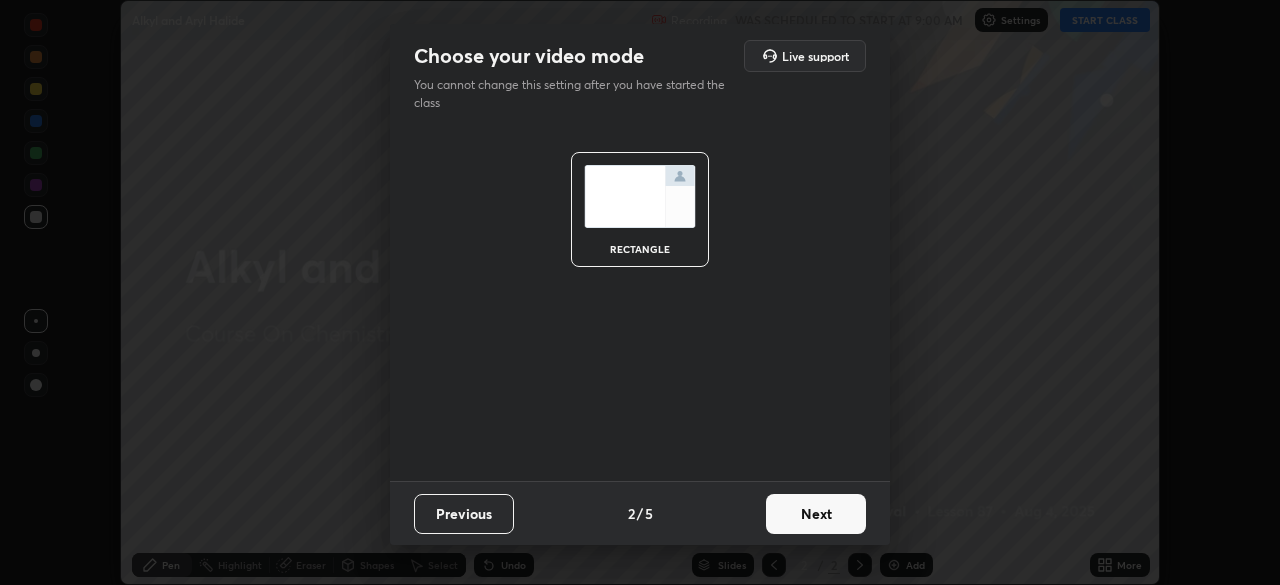click on "Next" at bounding box center [816, 514] 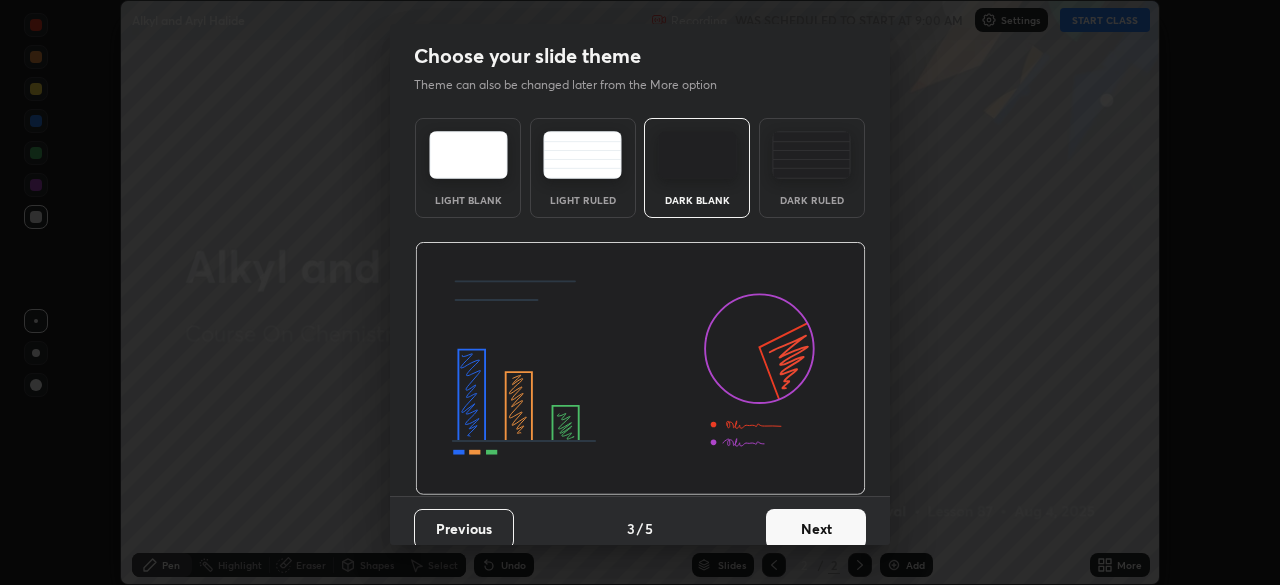 click on "Next" at bounding box center (816, 529) 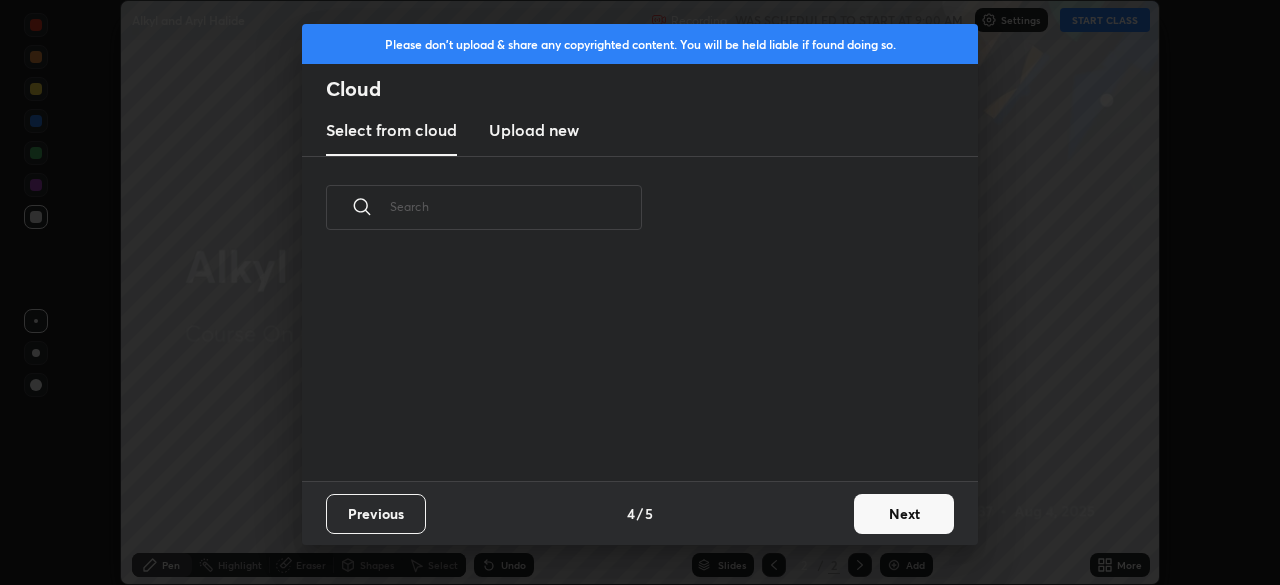 click on "Next" at bounding box center (904, 514) 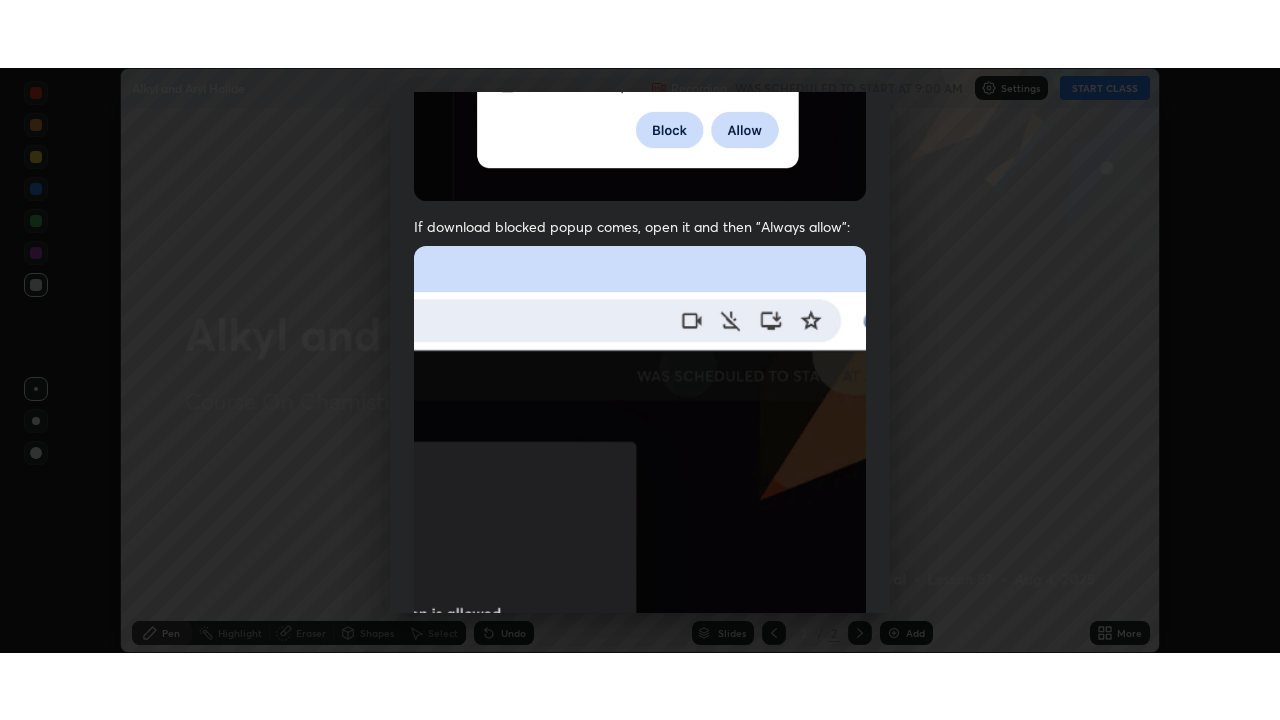 scroll, scrollTop: 479, scrollLeft: 0, axis: vertical 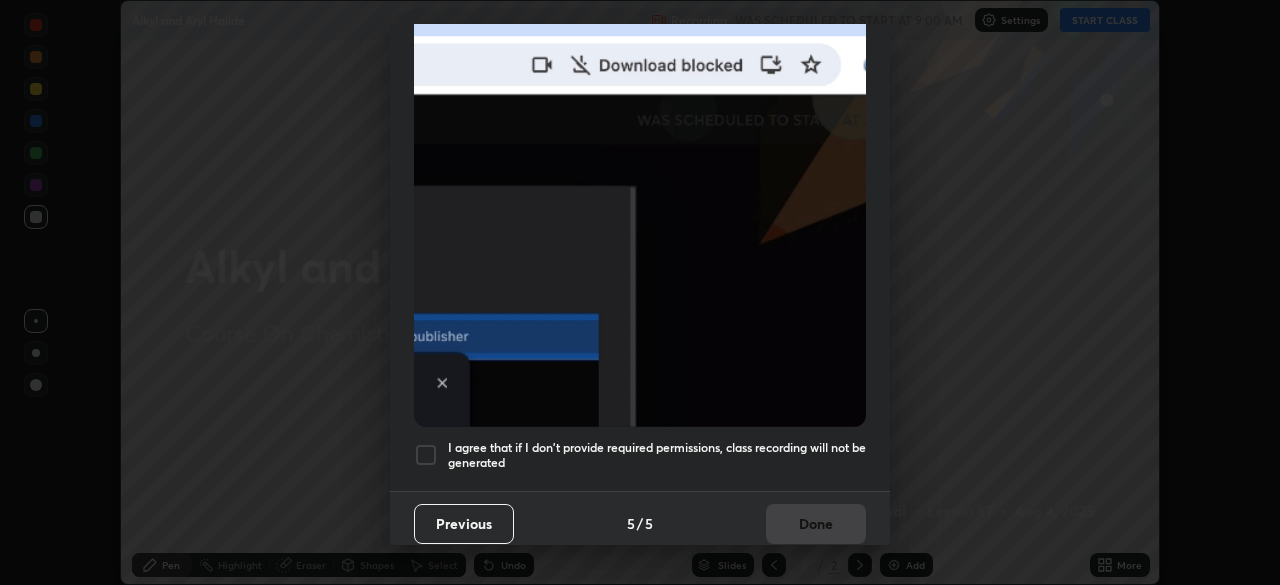 click at bounding box center (426, 455) 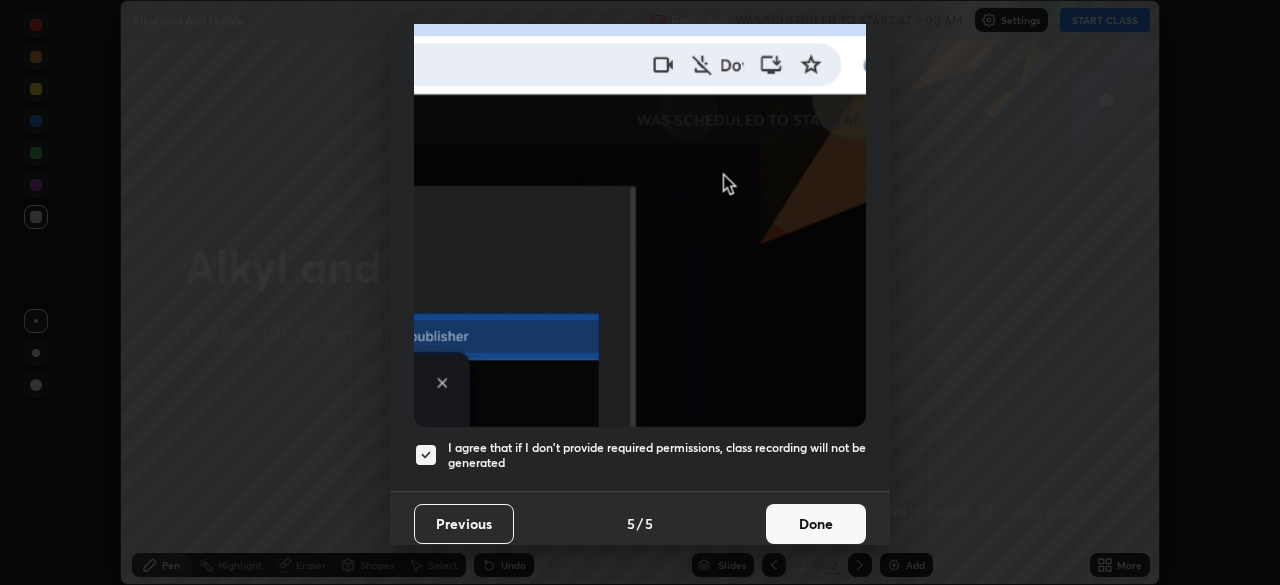 click on "Done" at bounding box center [816, 524] 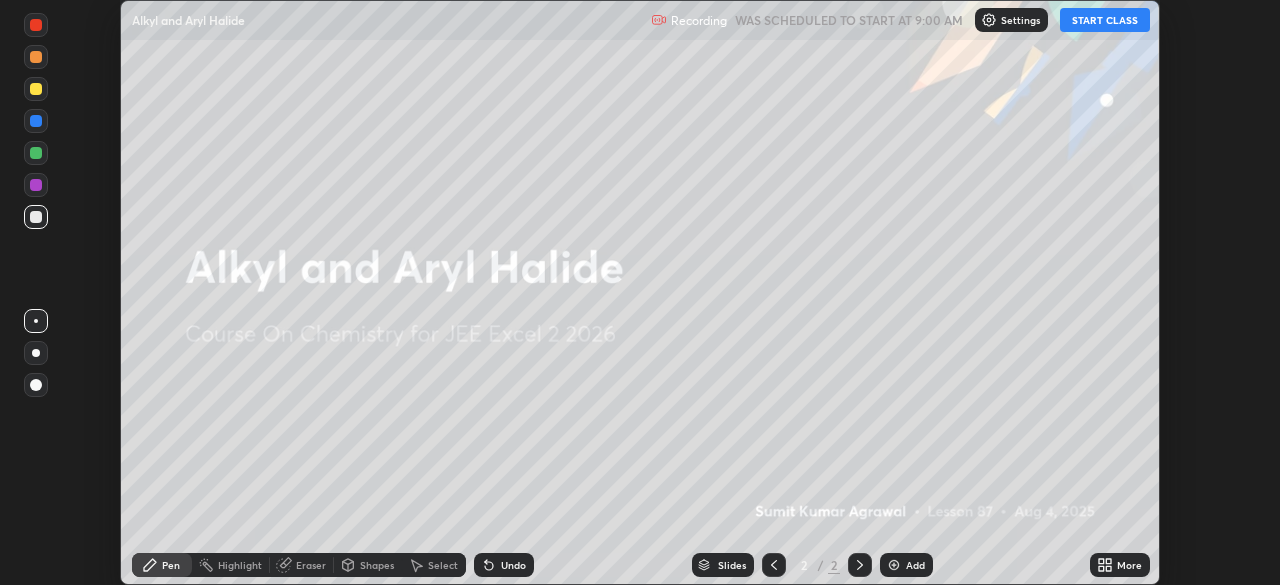 click on "START CLASS" at bounding box center [1105, 20] 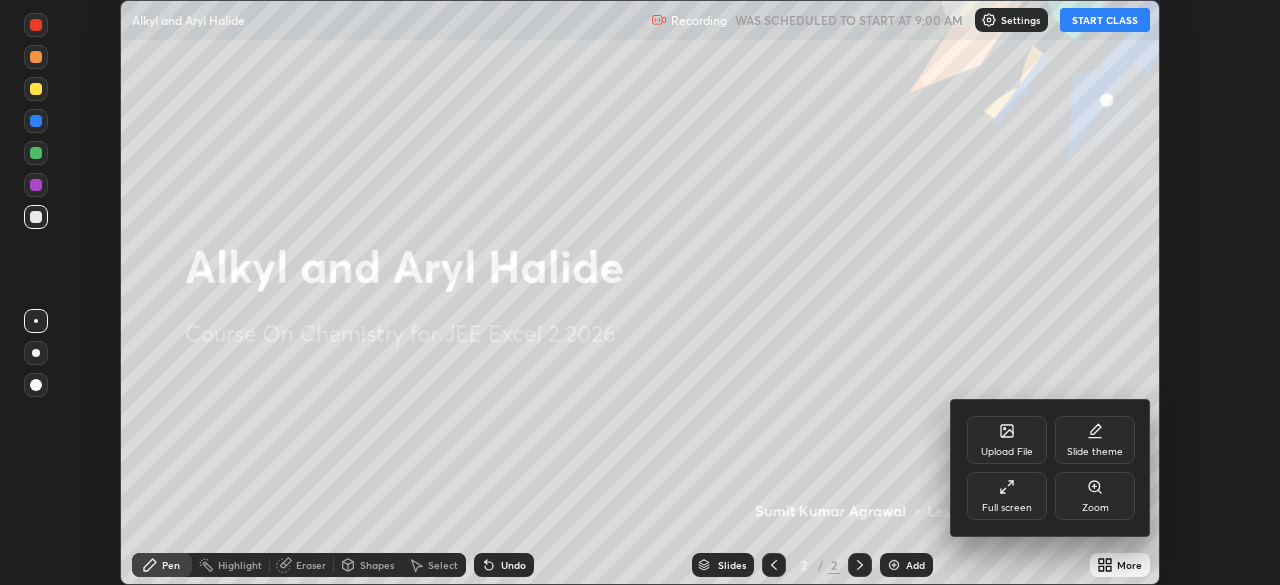click on "Full screen" at bounding box center (1007, 496) 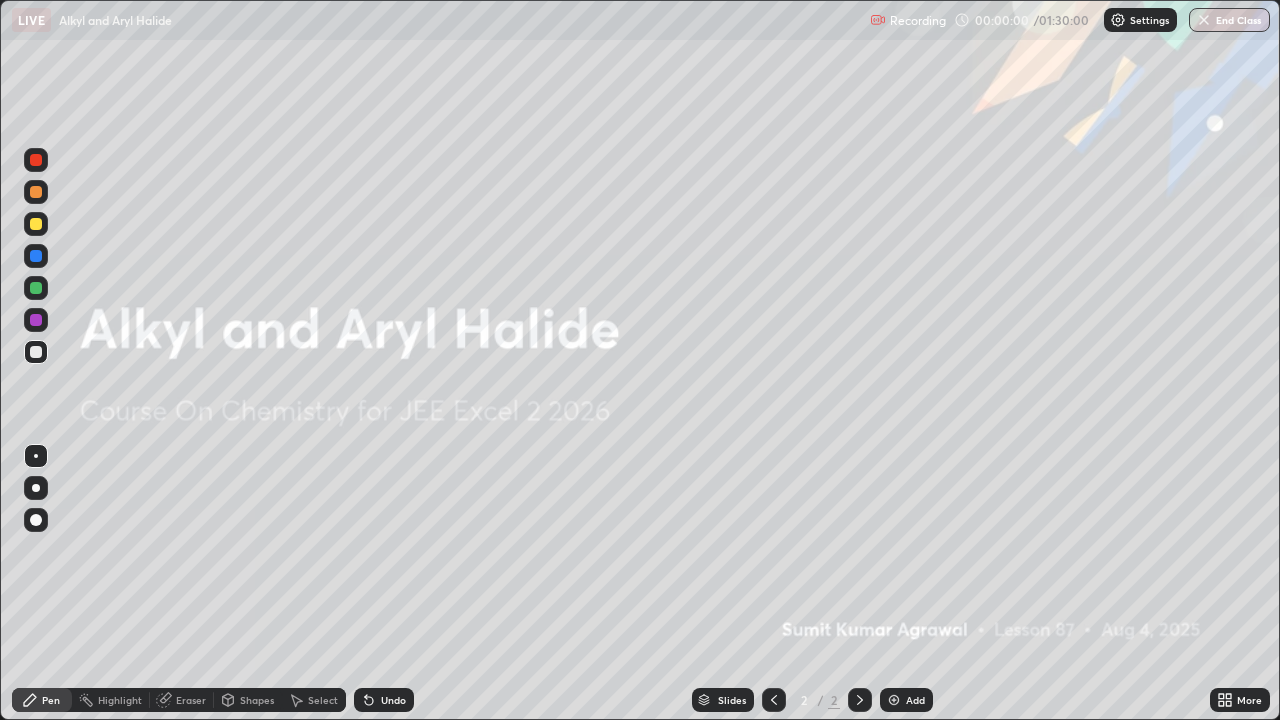 scroll, scrollTop: 99280, scrollLeft: 98720, axis: both 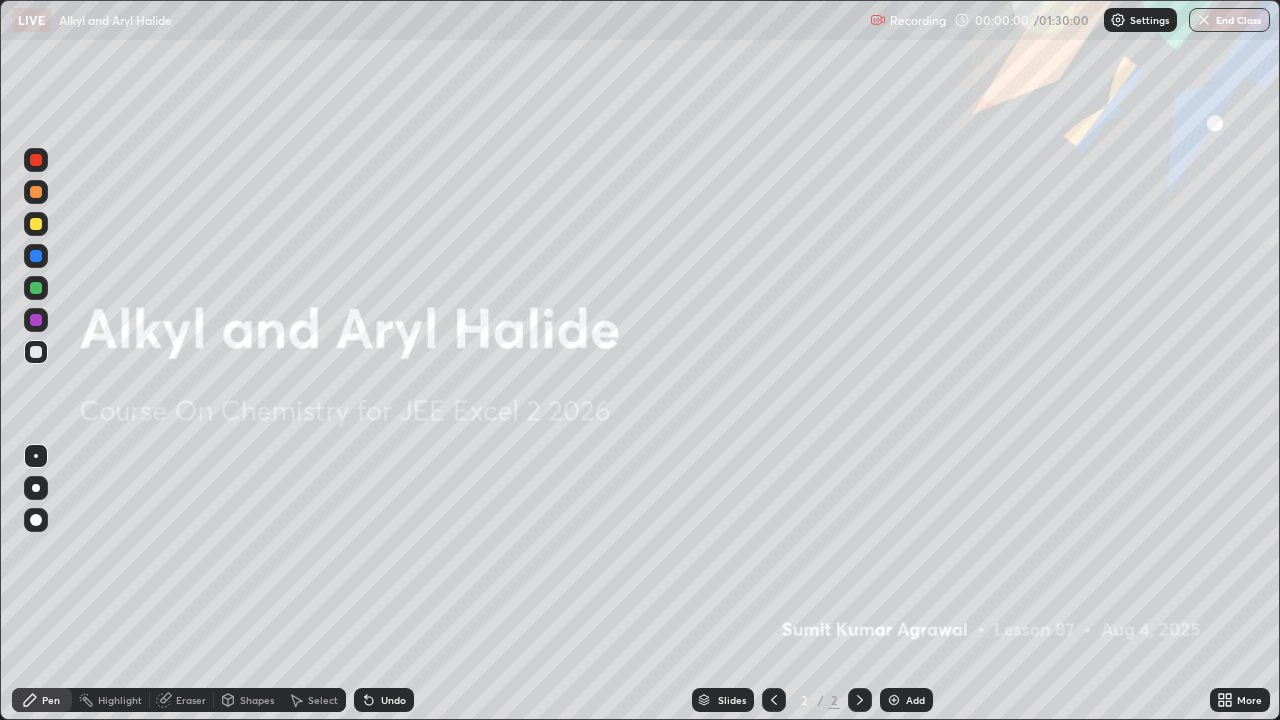 click on "Add" at bounding box center [906, 700] 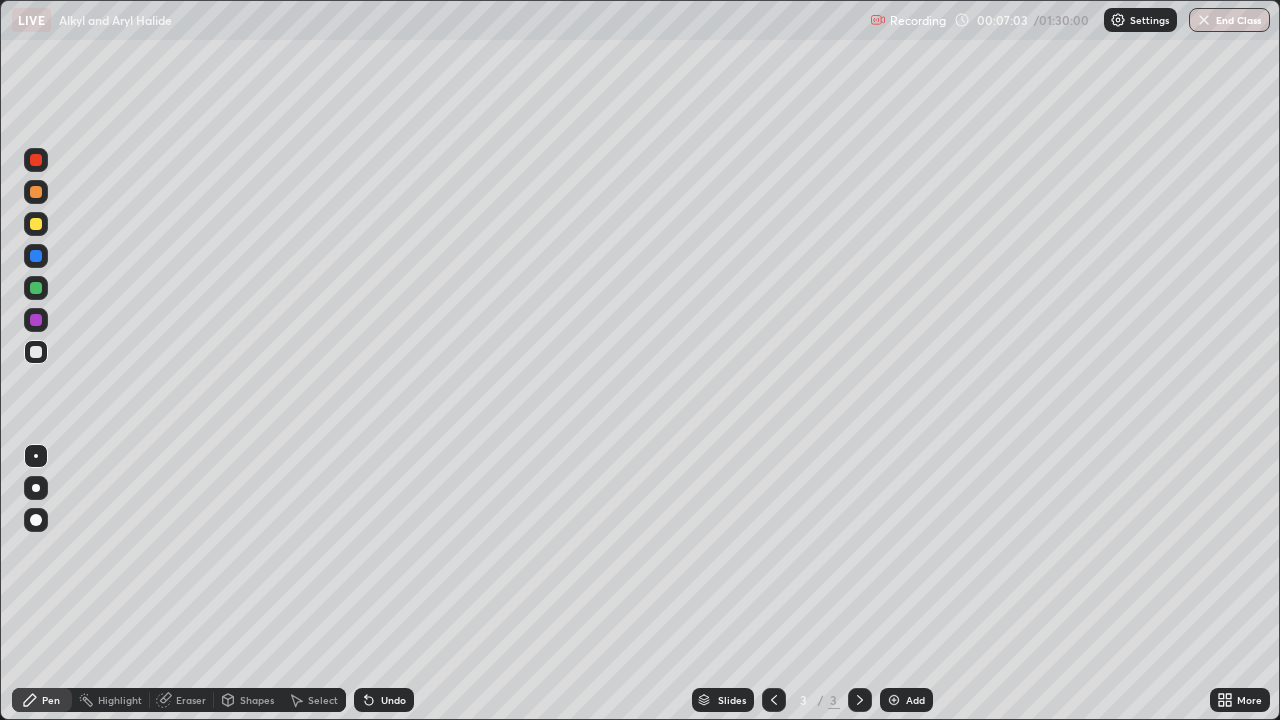 click on "Undo" at bounding box center [393, 700] 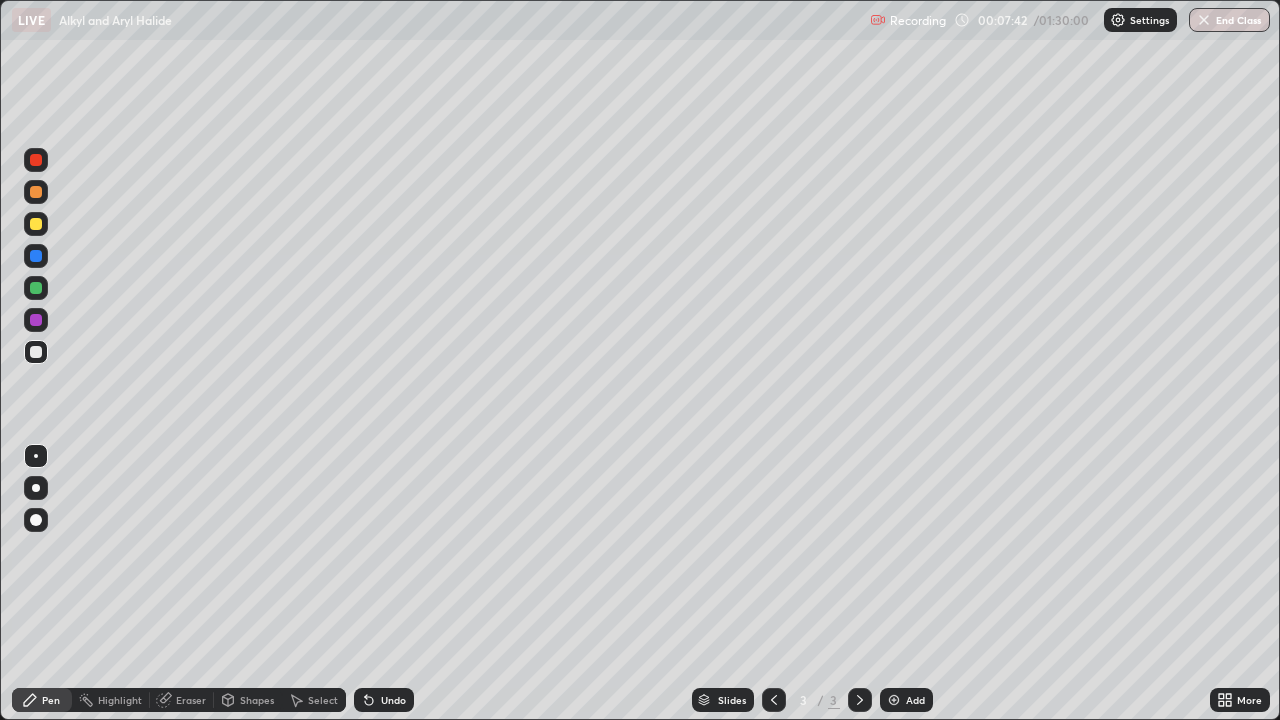 click on "Undo" at bounding box center [384, 700] 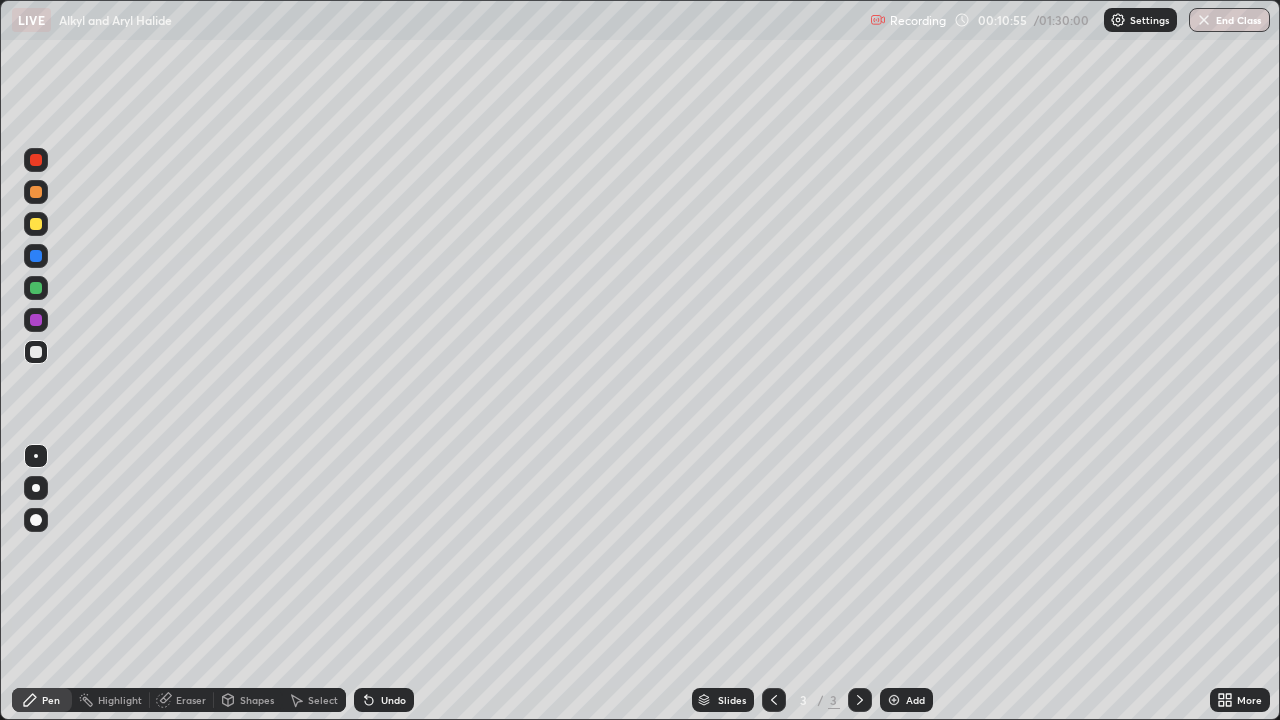 click at bounding box center [894, 700] 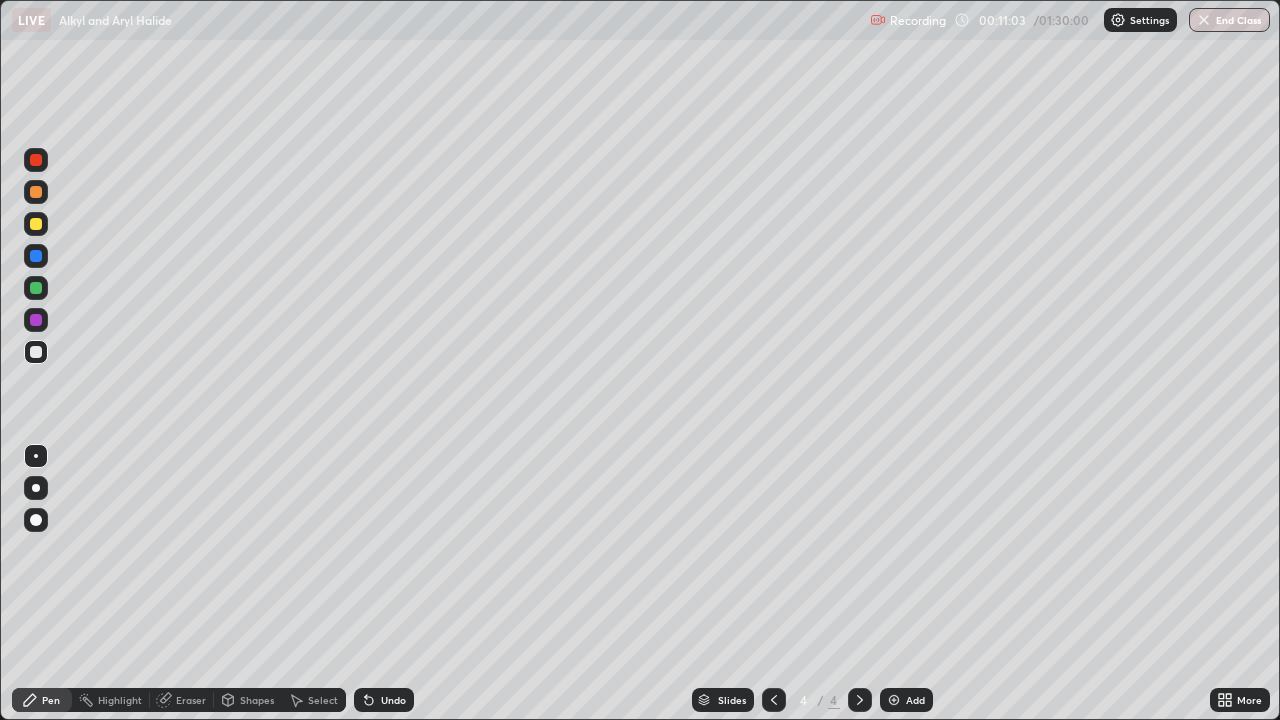 click on "Undo" at bounding box center [393, 700] 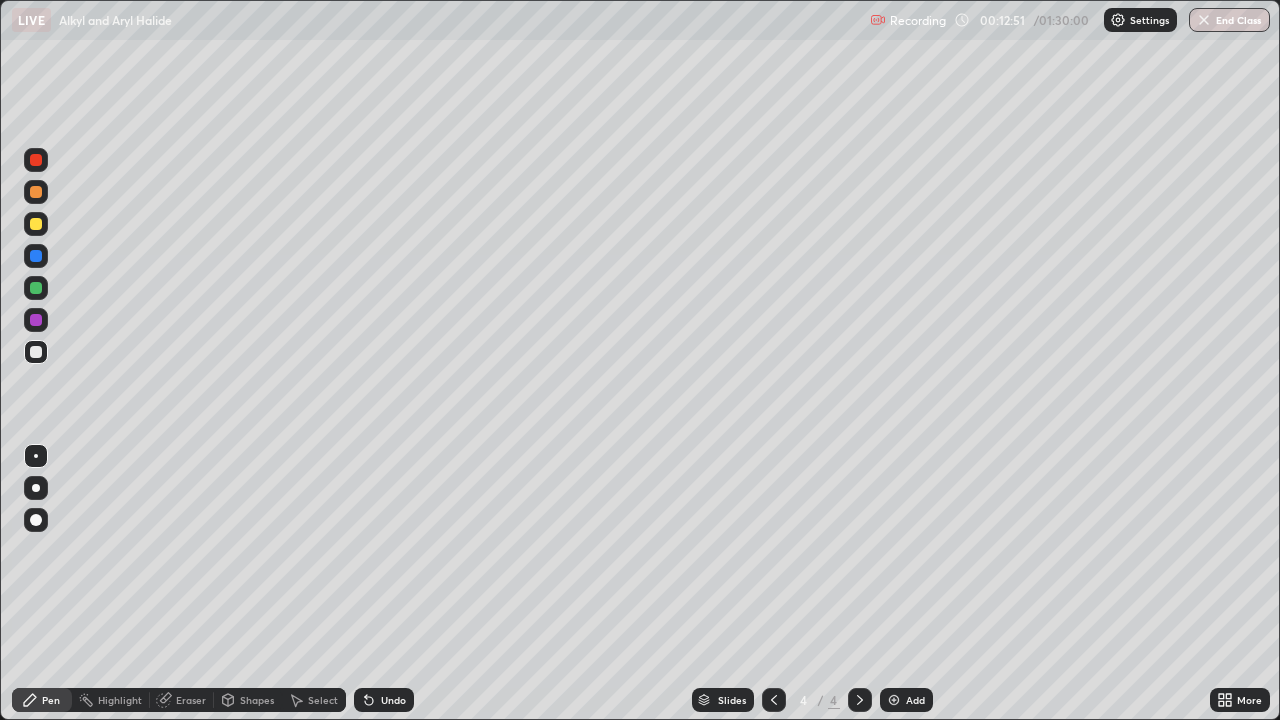 click on "Undo" at bounding box center [384, 700] 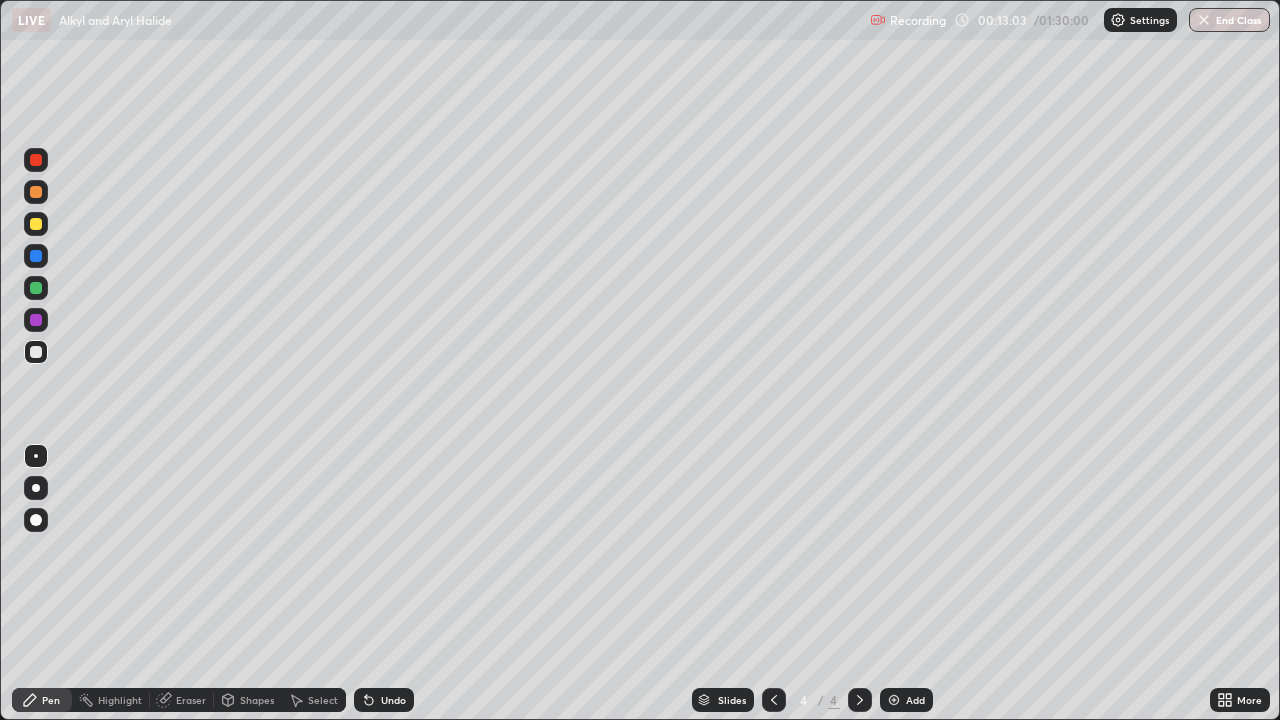 click on "Undo" at bounding box center [384, 700] 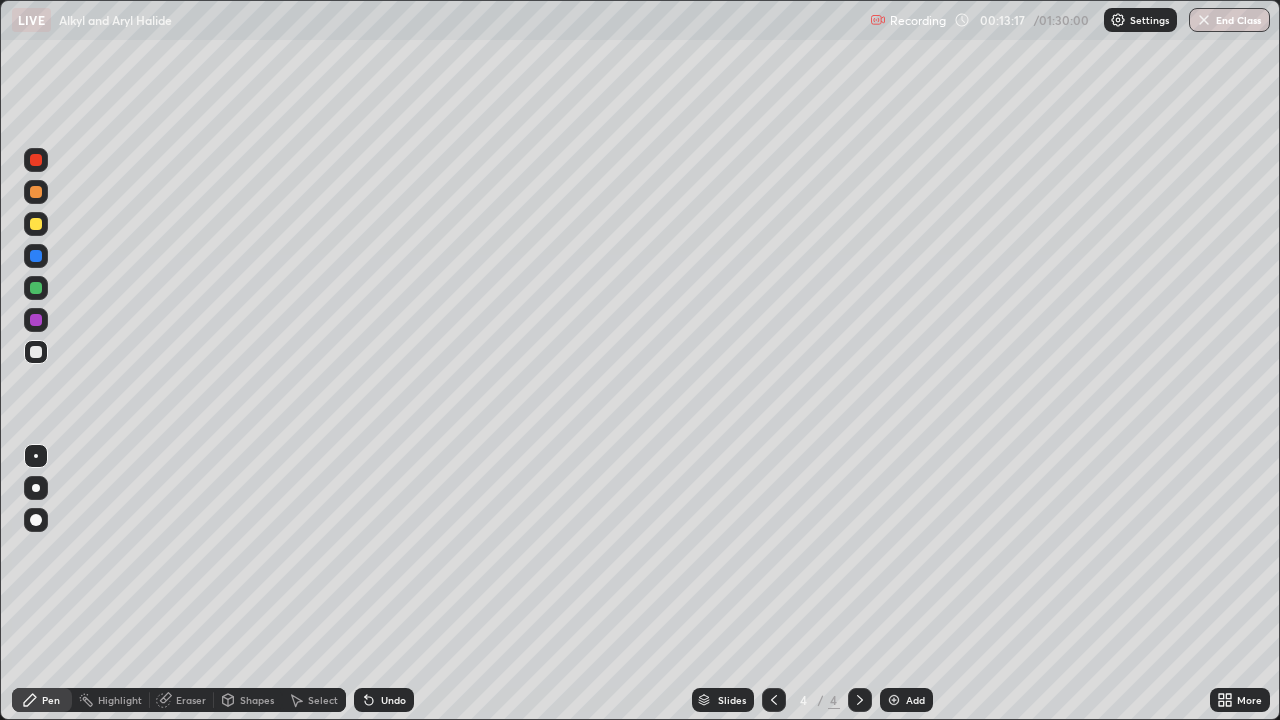 click at bounding box center [36, 288] 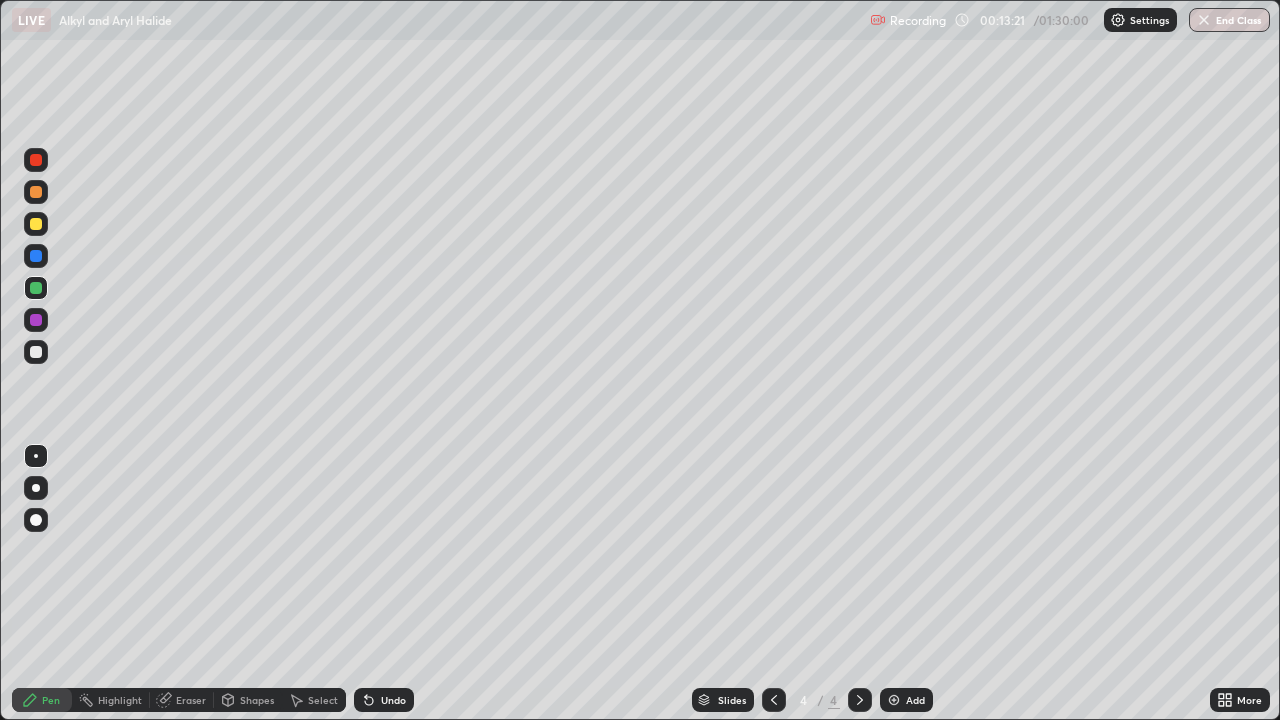 click on "Undo" at bounding box center [384, 700] 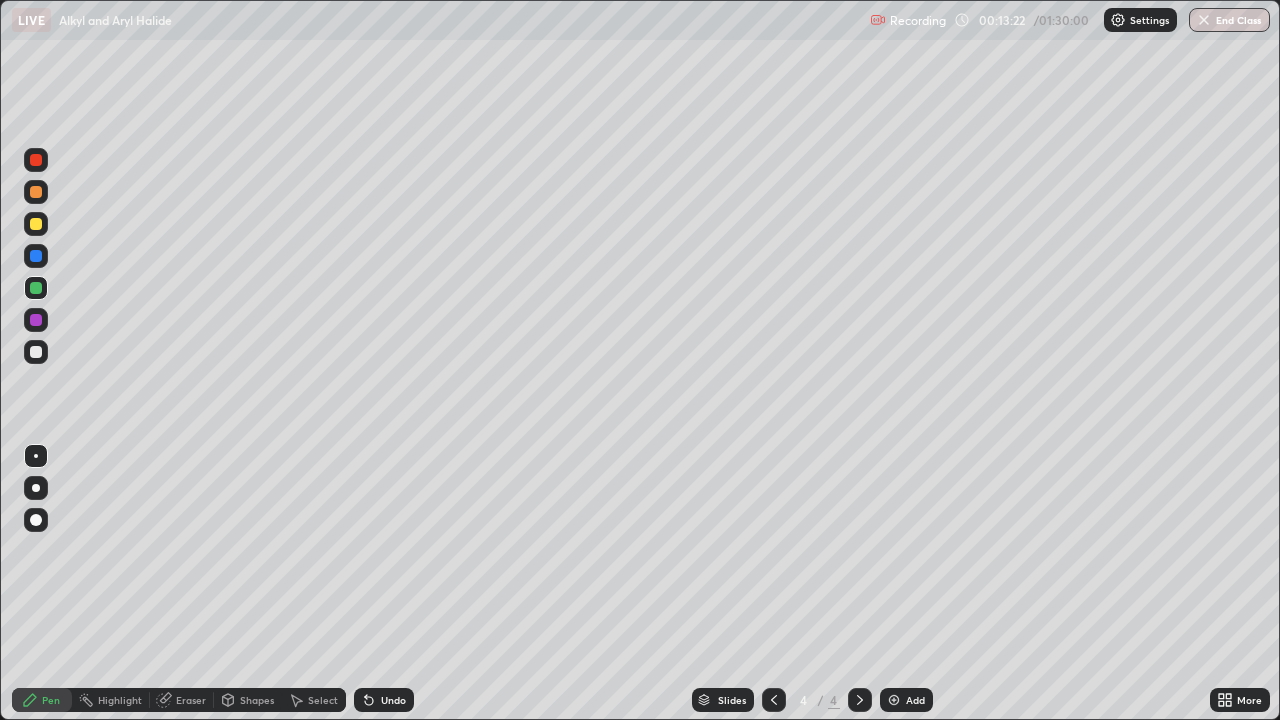 click on "Undo" at bounding box center (393, 700) 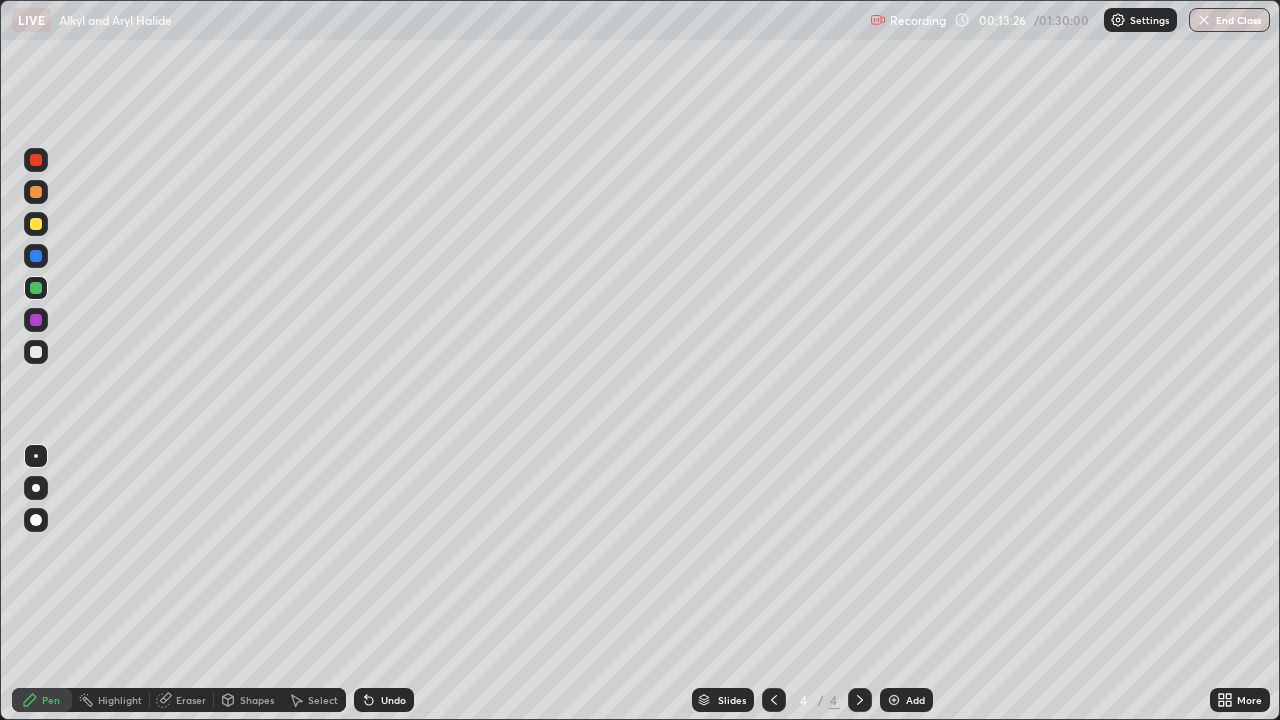 click at bounding box center (36, 256) 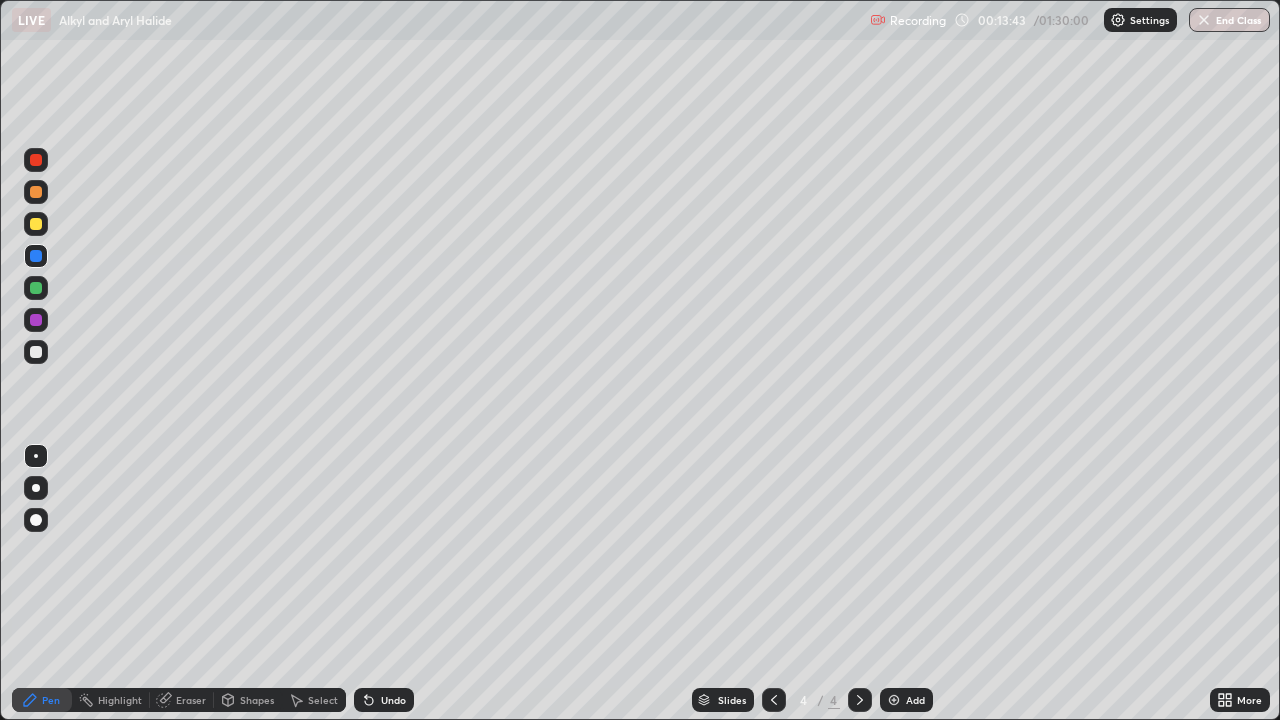 click 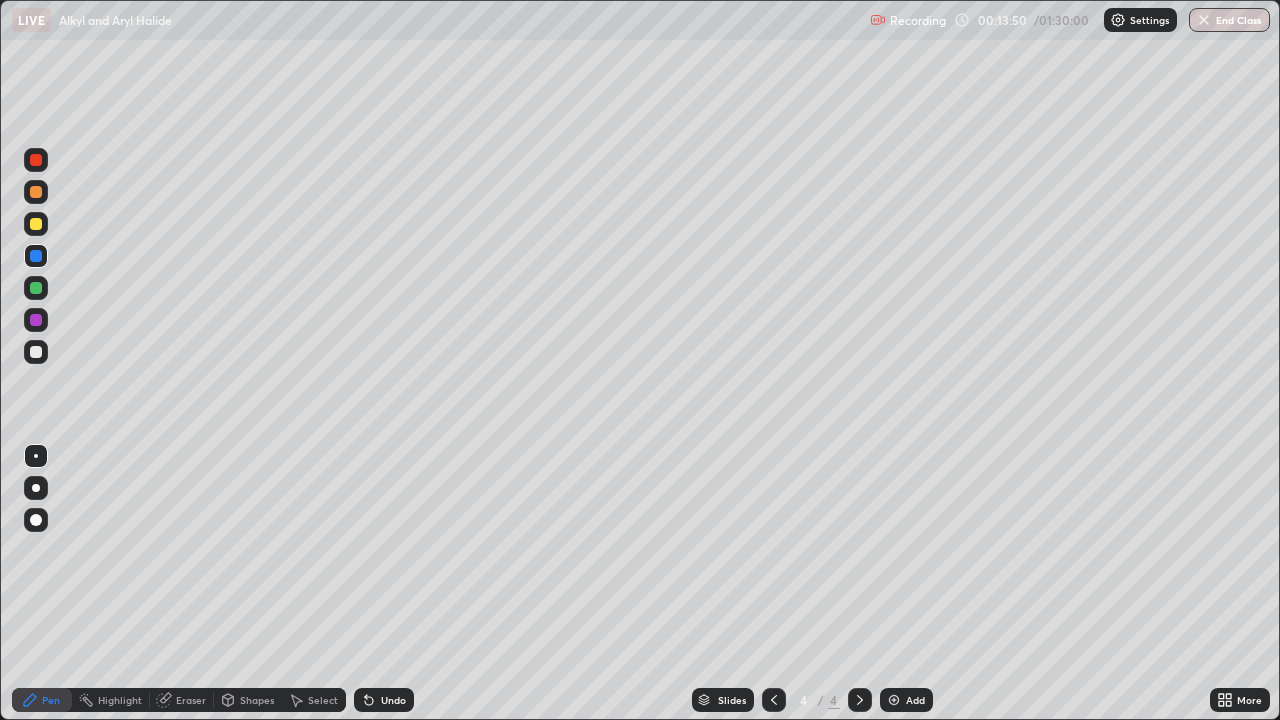 click at bounding box center (36, 224) 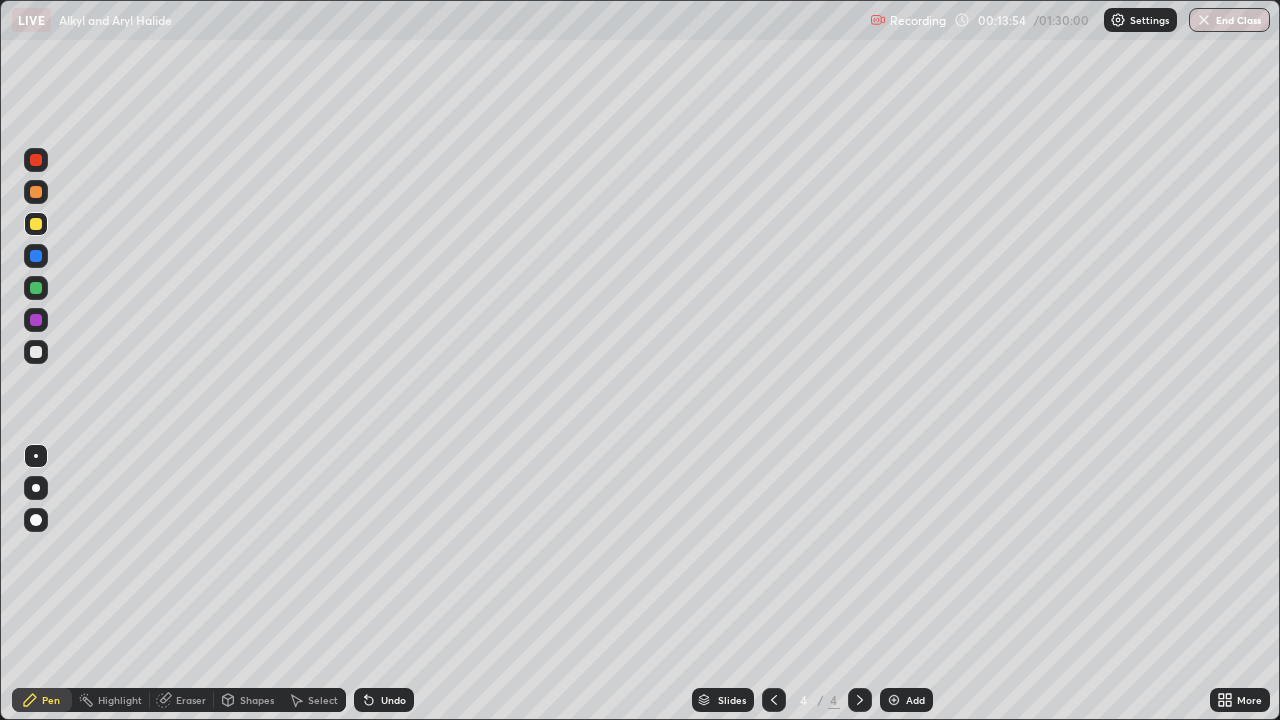 click at bounding box center [36, 160] 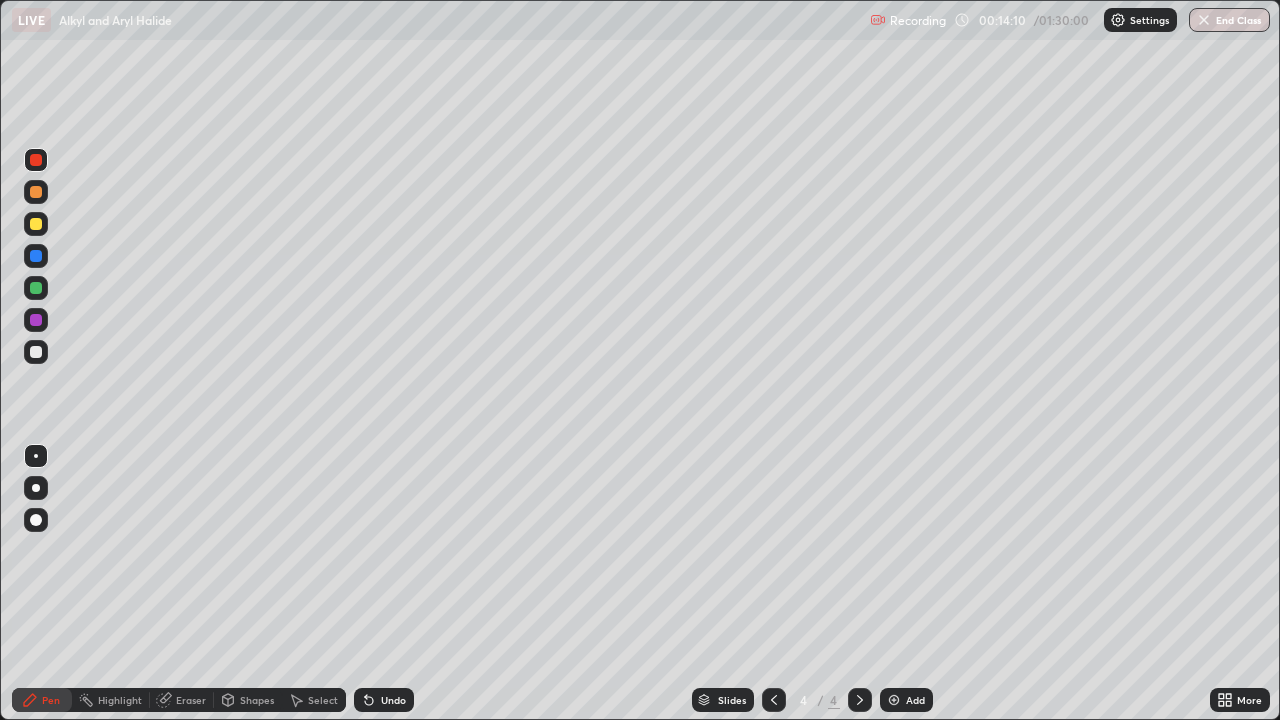 click at bounding box center (36, 352) 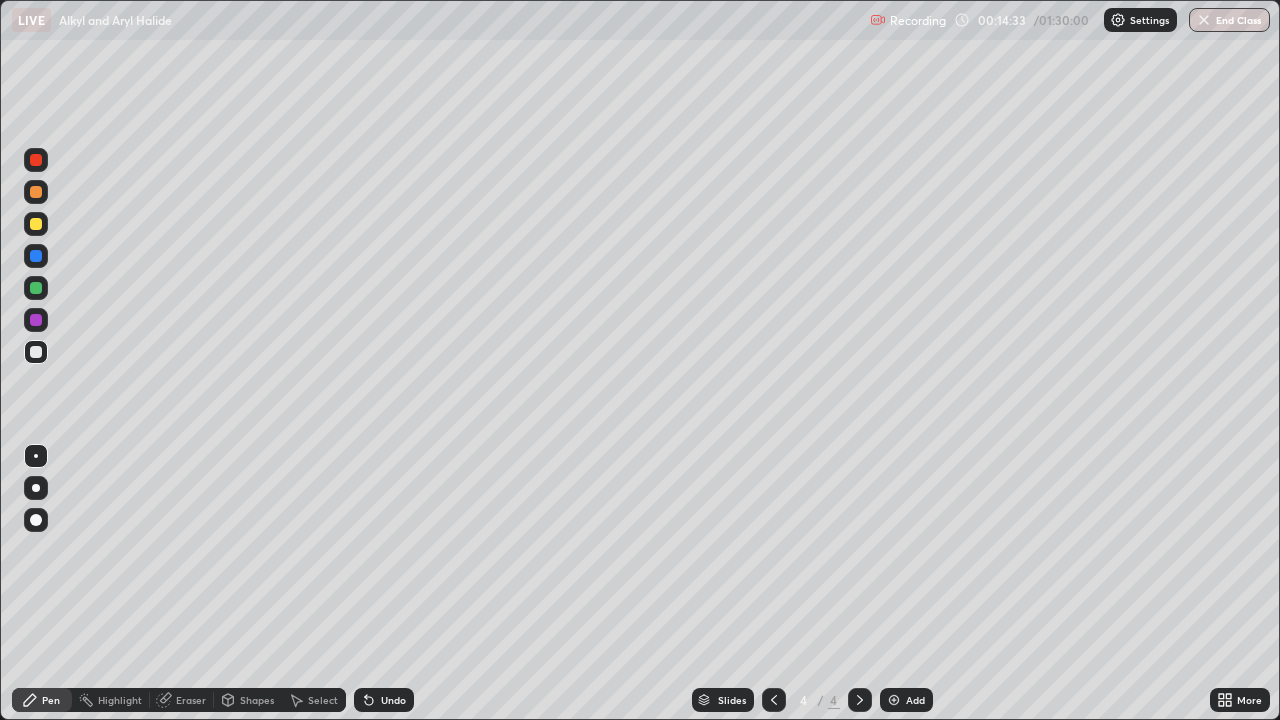 click on "Eraser" at bounding box center (182, 700) 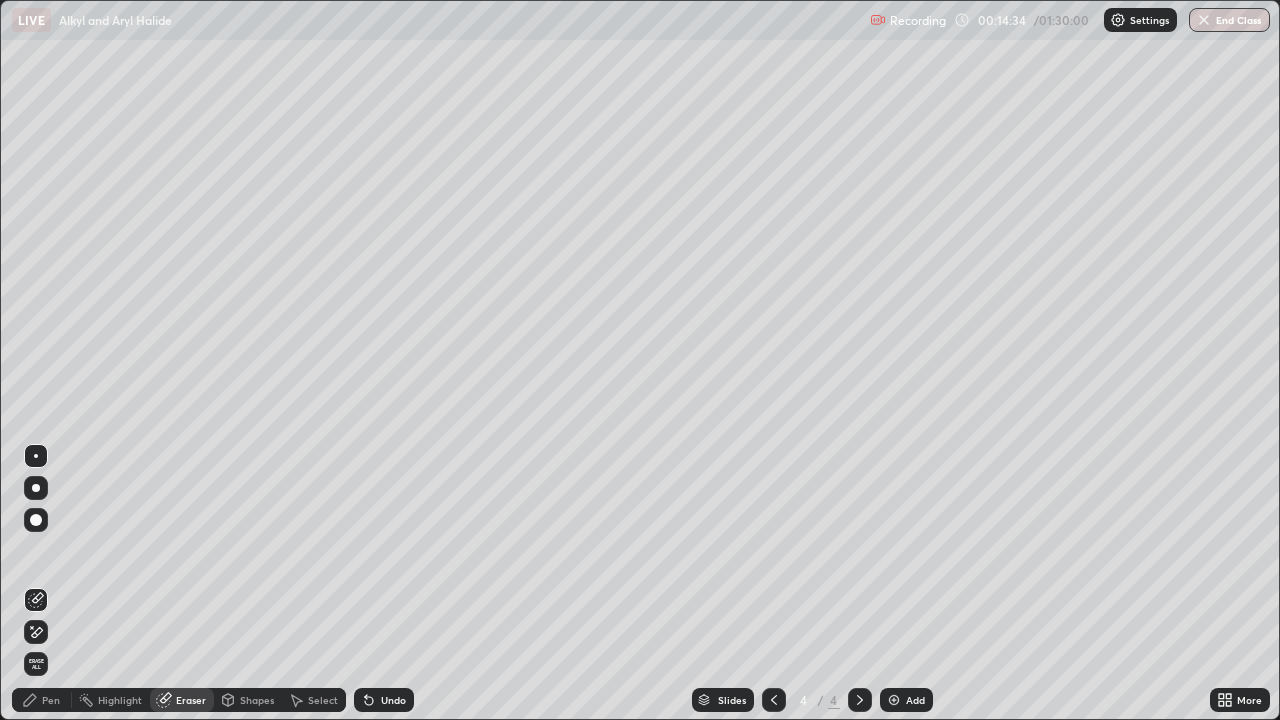 click on "Pen" at bounding box center [51, 700] 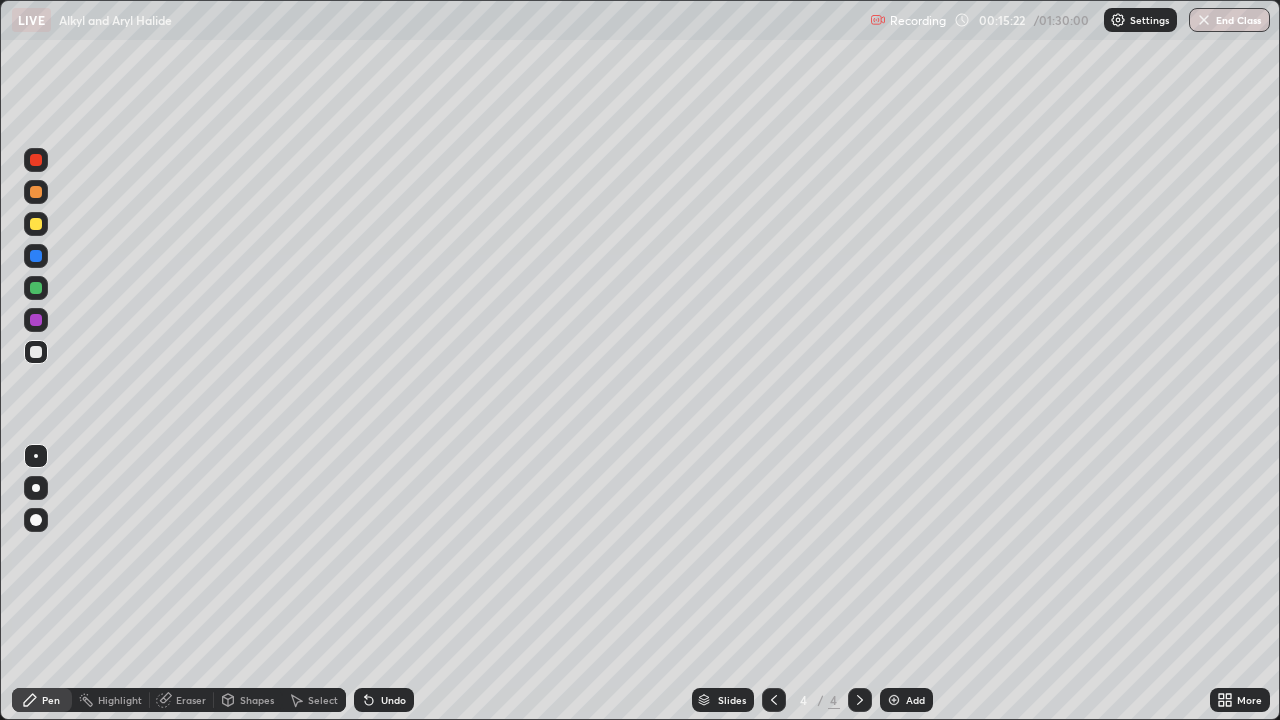 click 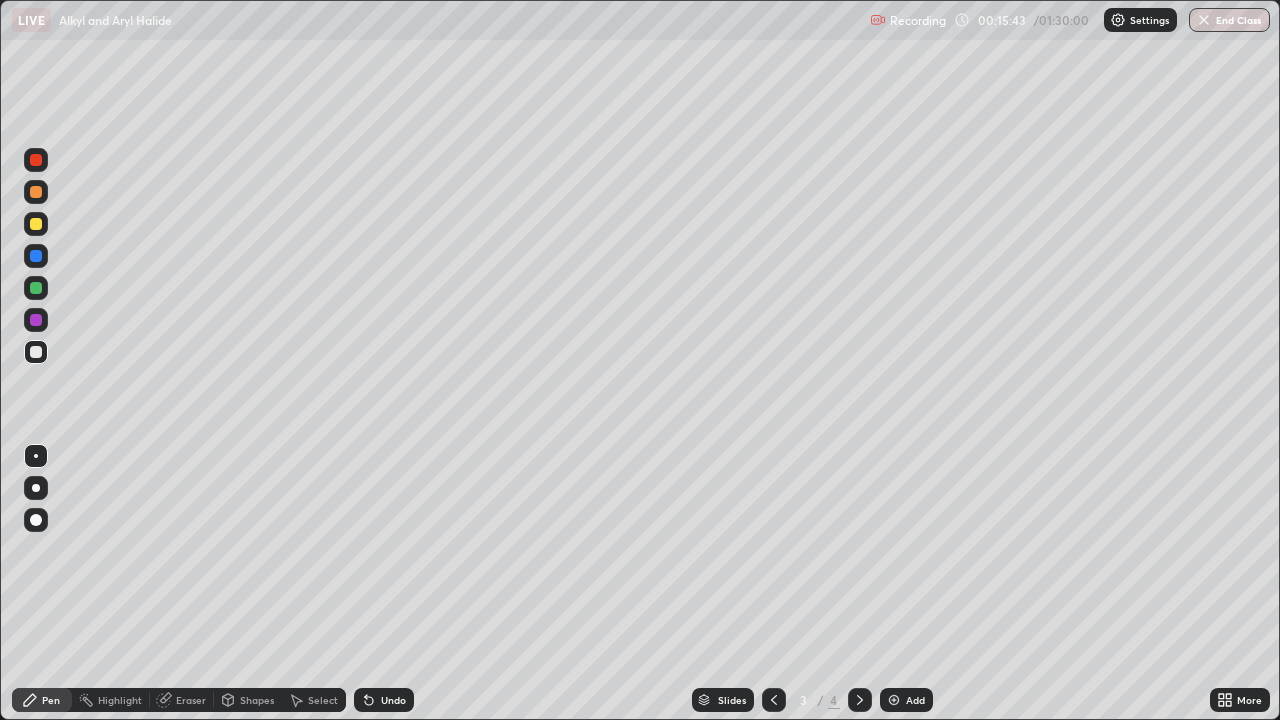 click at bounding box center (860, 700) 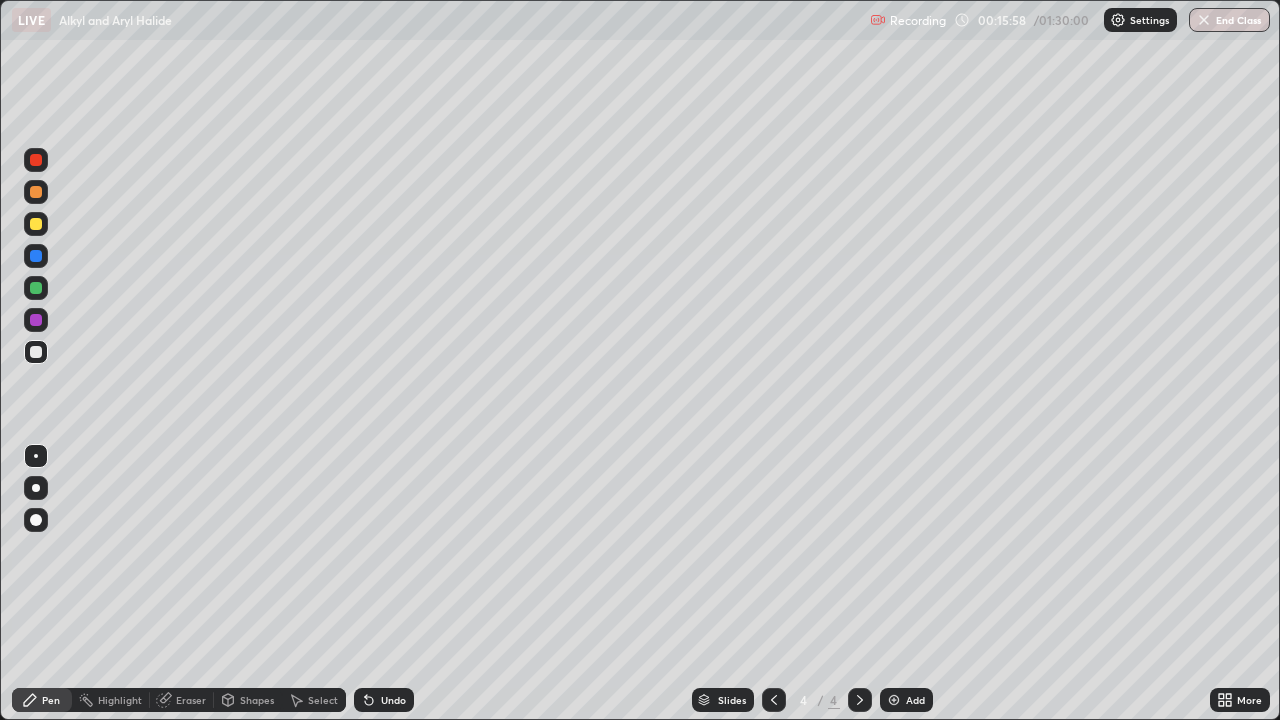 click 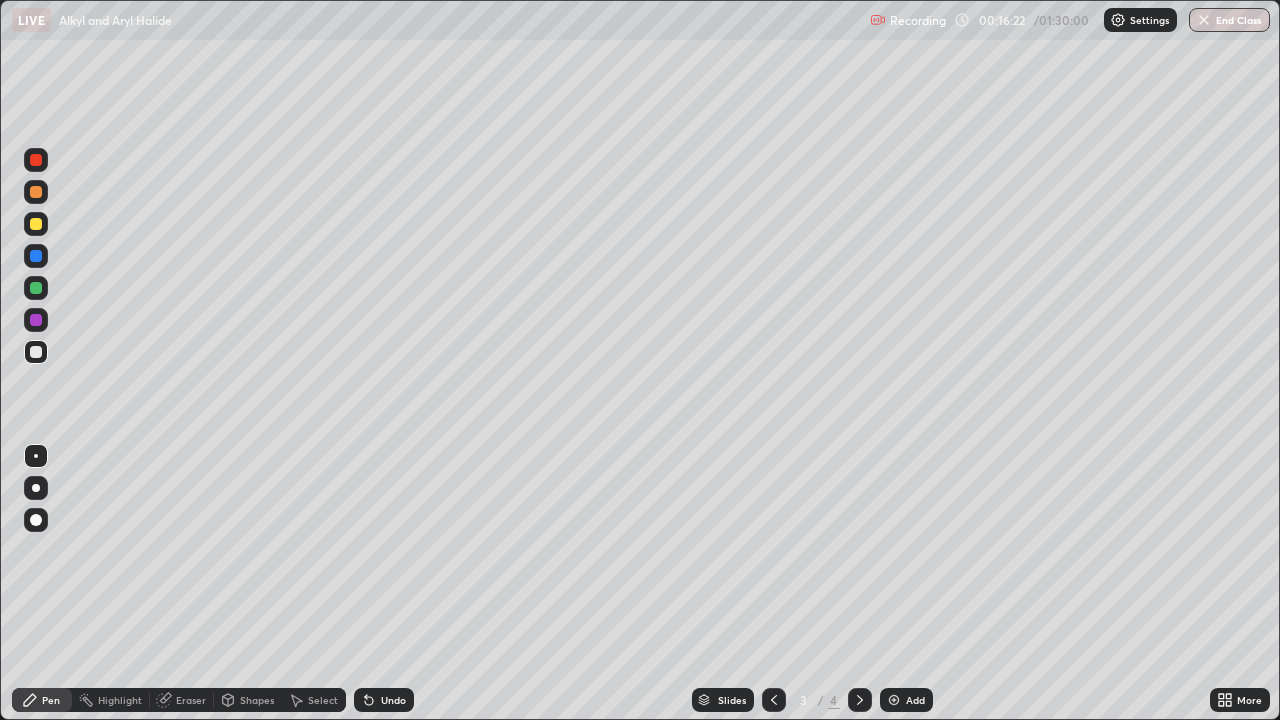 click 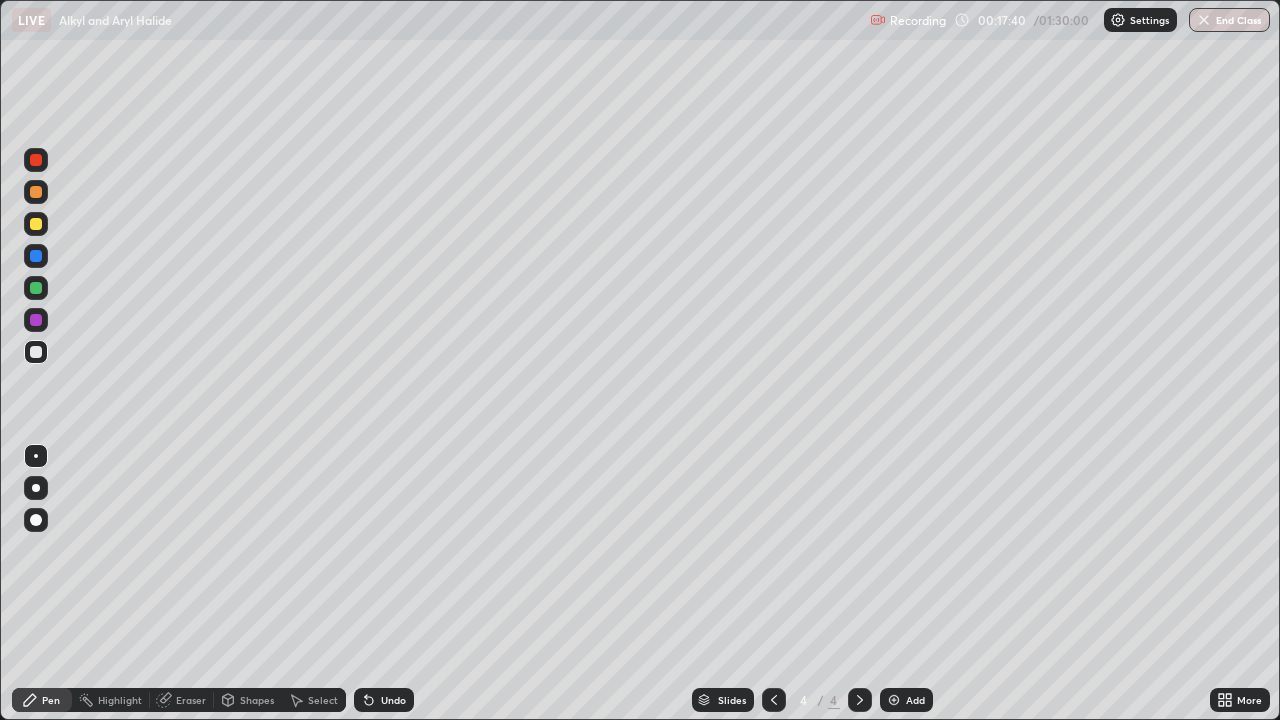 click 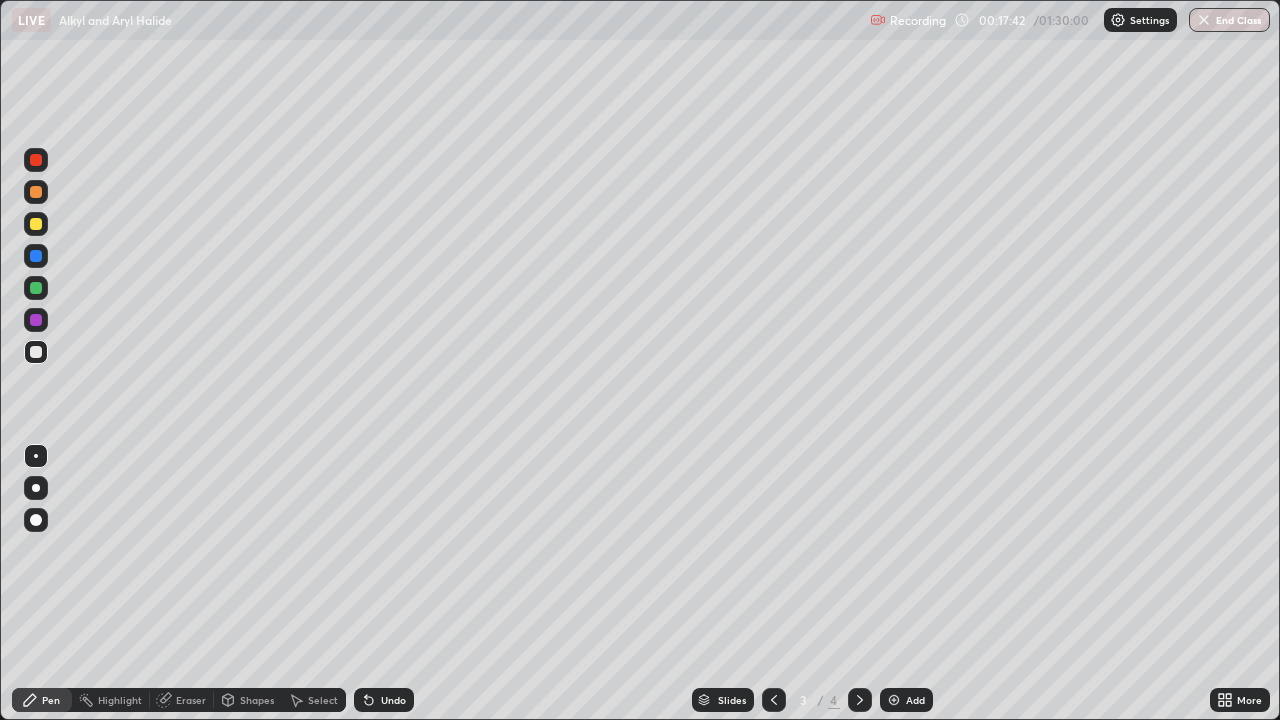 click 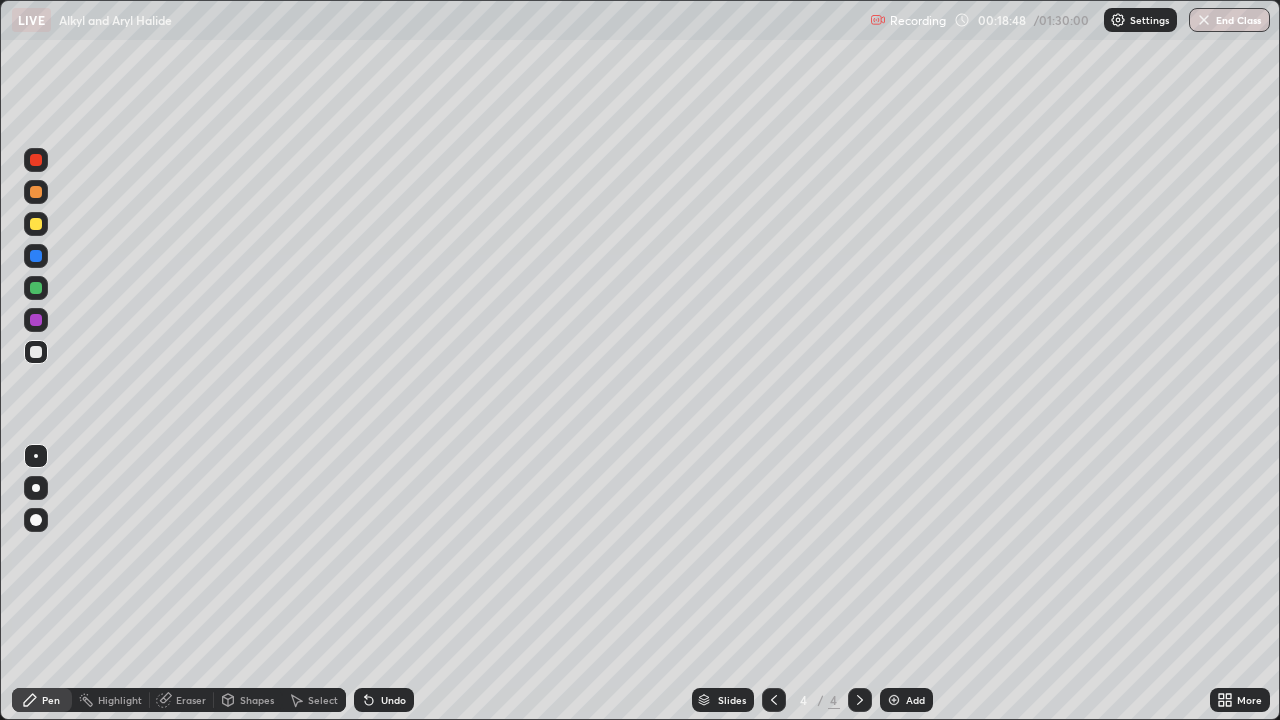 click 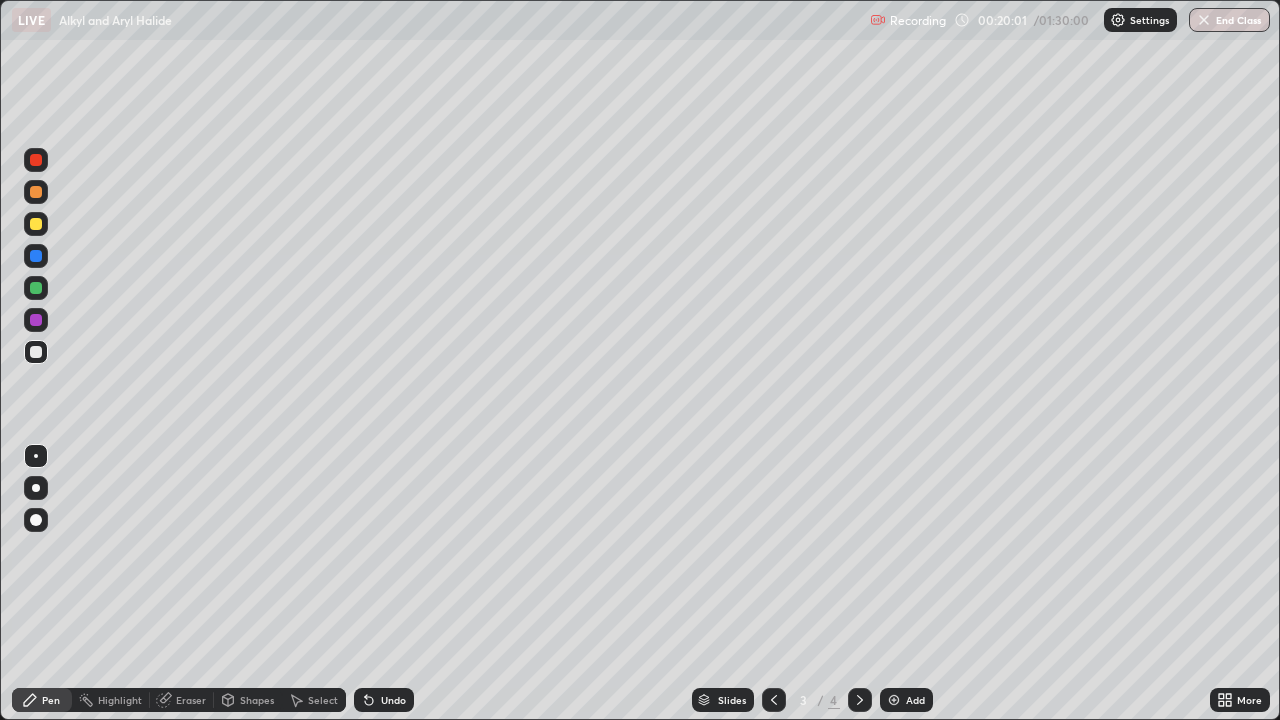 click on "Undo" at bounding box center (393, 700) 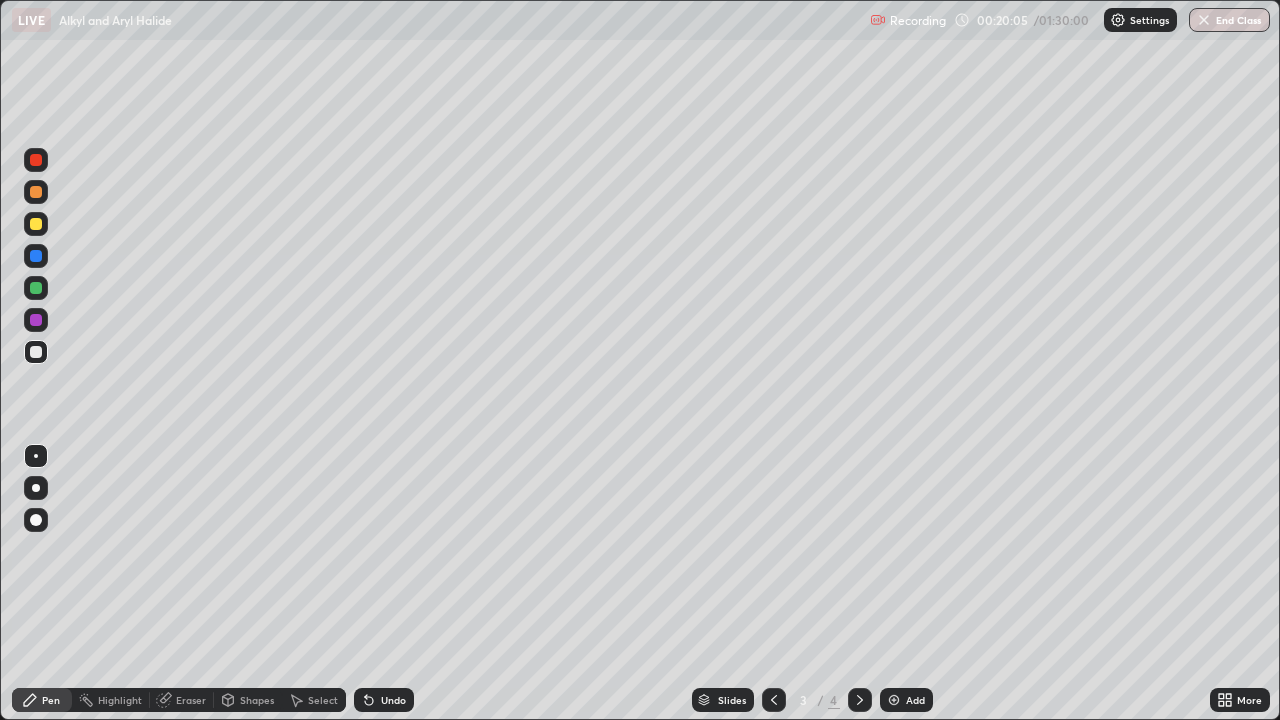 click on "Undo" at bounding box center [393, 700] 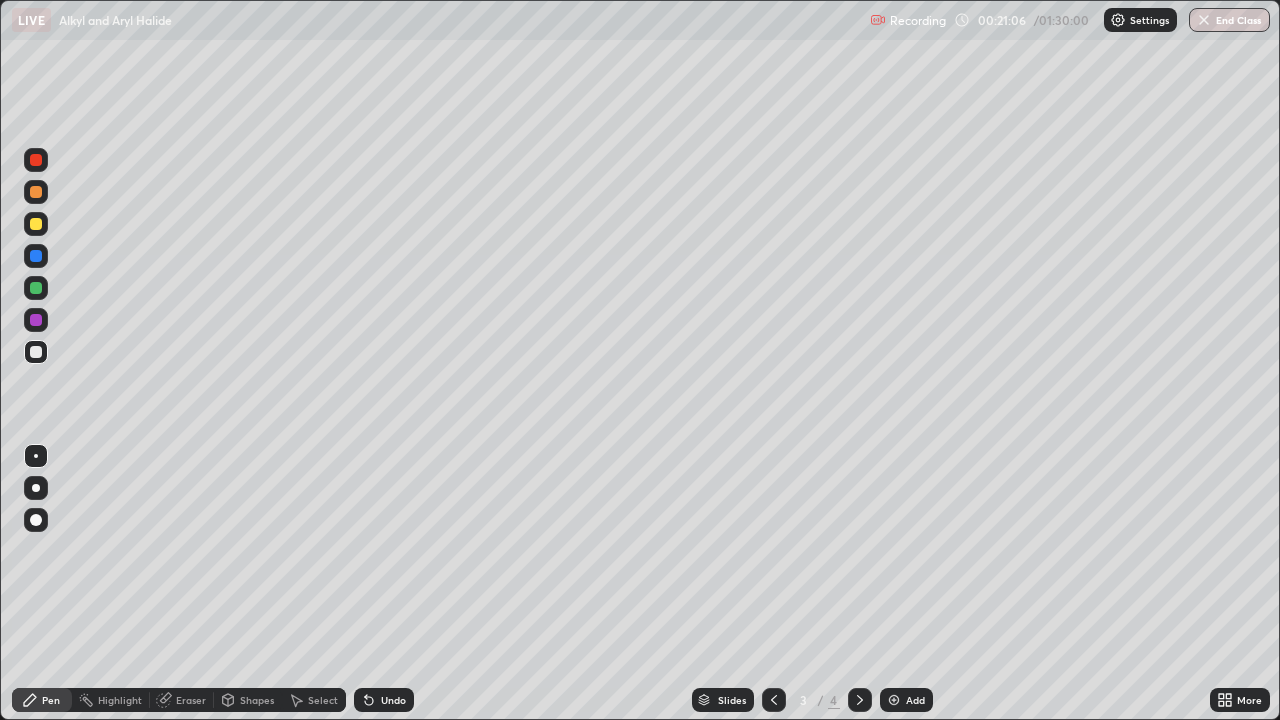 click 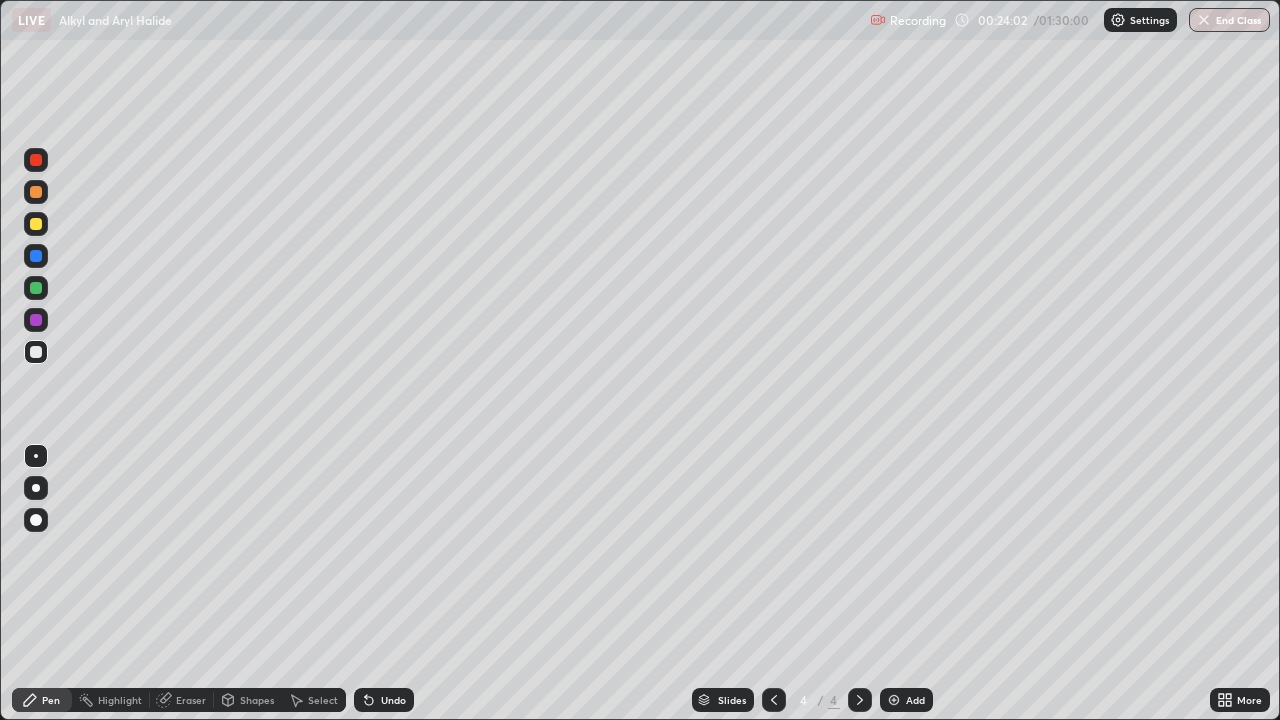 click at bounding box center (894, 700) 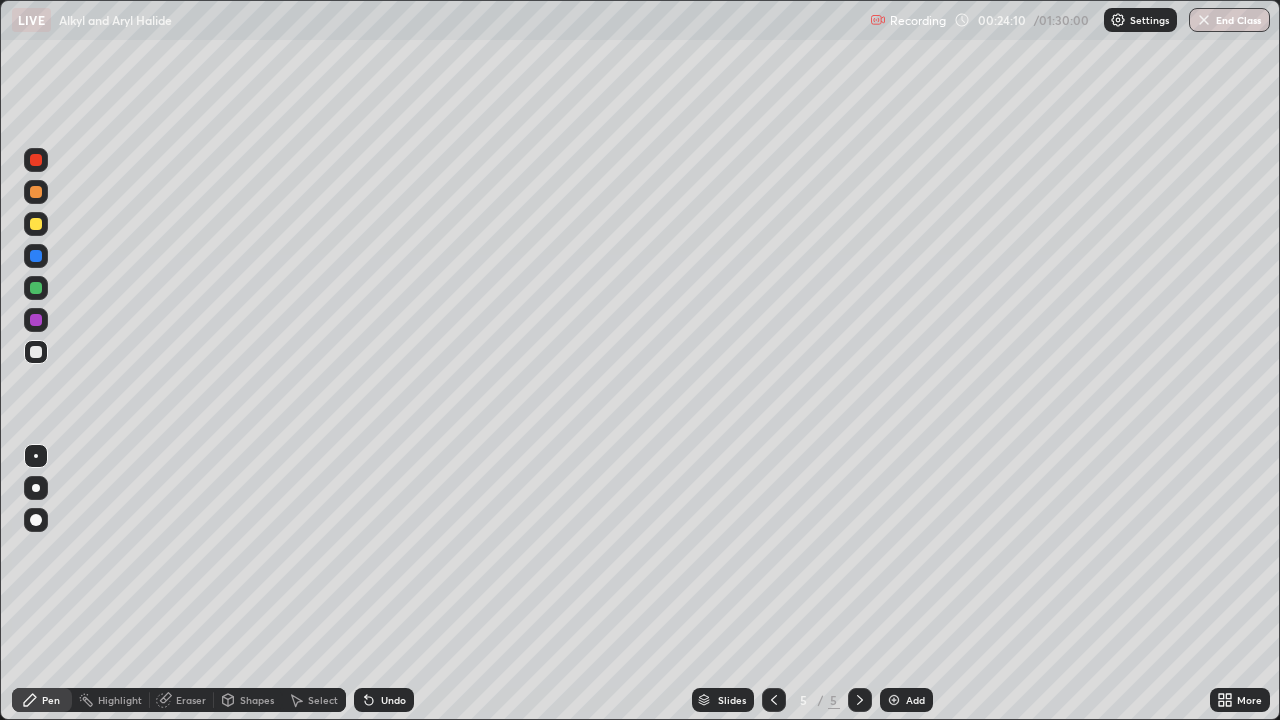 click on "Undo" at bounding box center (393, 700) 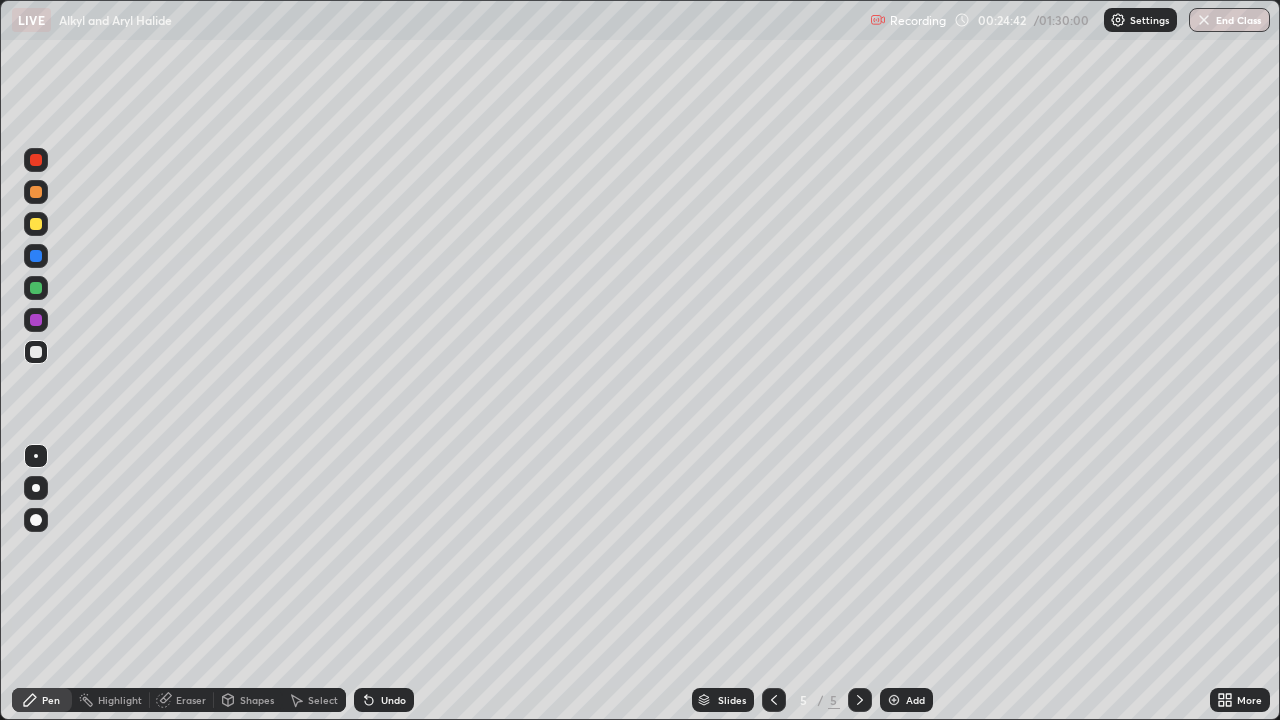 click on "Undo" at bounding box center [384, 700] 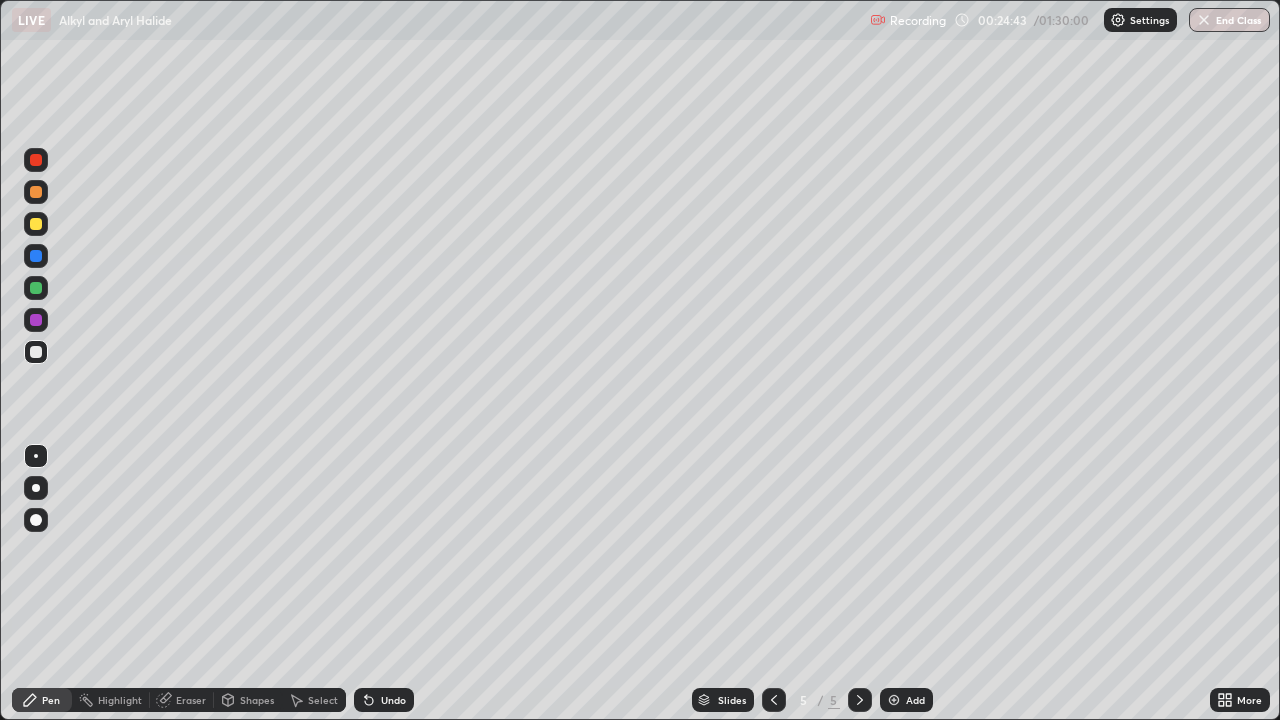 click on "Undo" at bounding box center [384, 700] 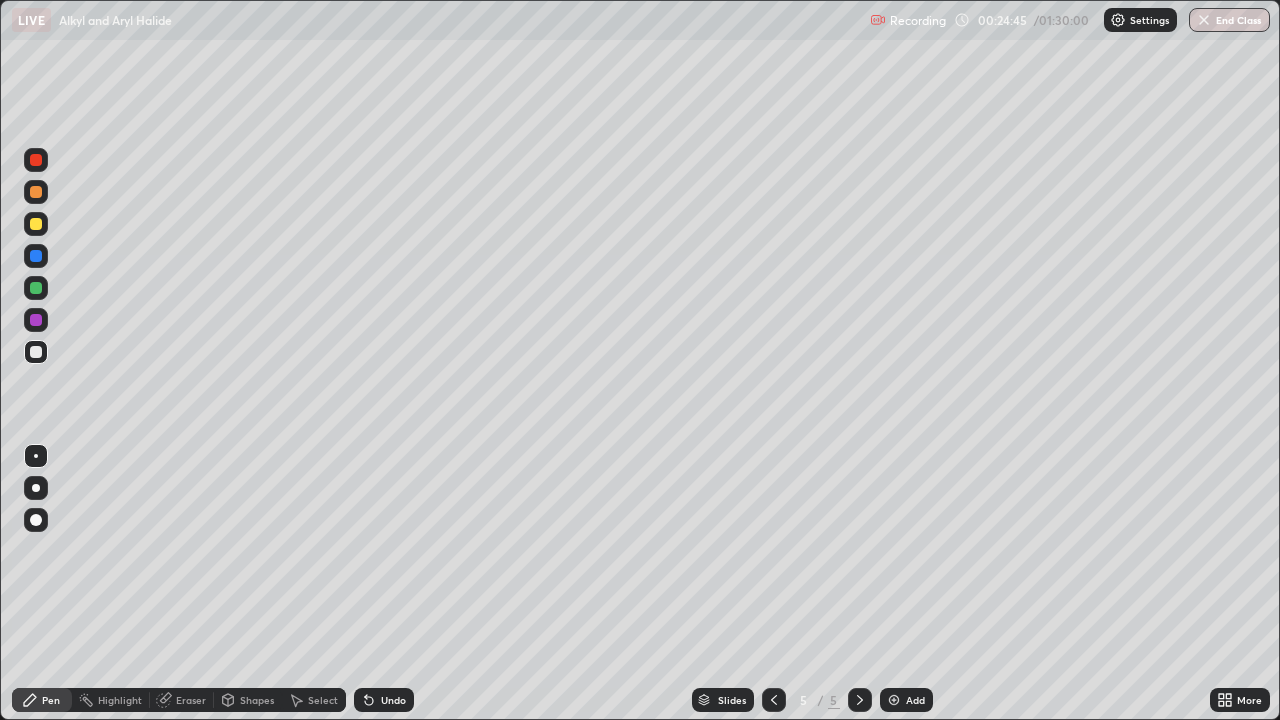 click on "Undo" at bounding box center [384, 700] 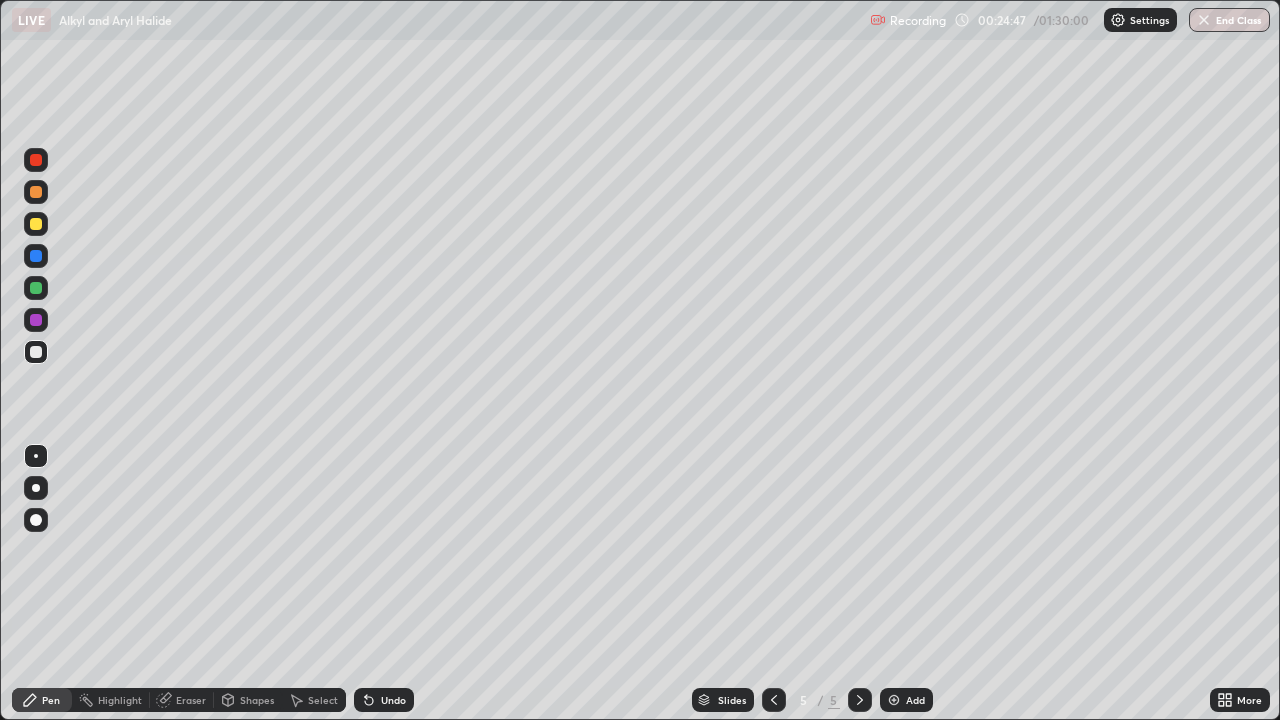 click 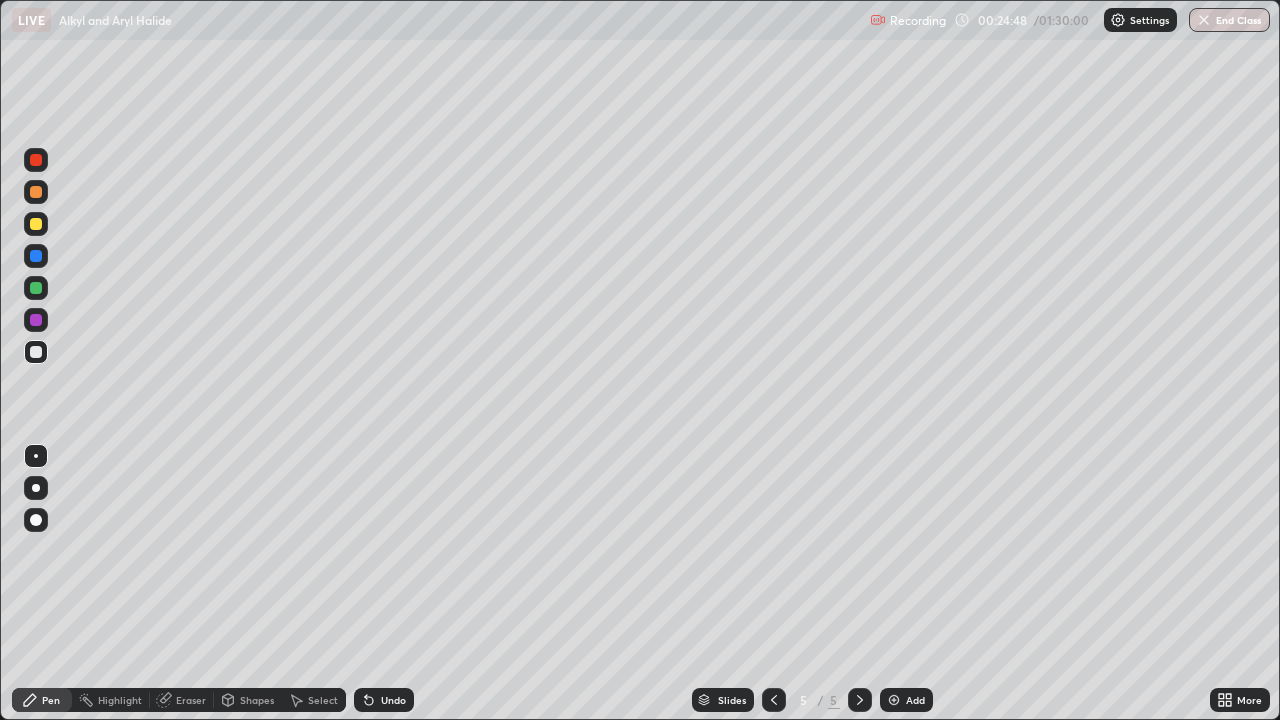 click on "Undo" at bounding box center (393, 700) 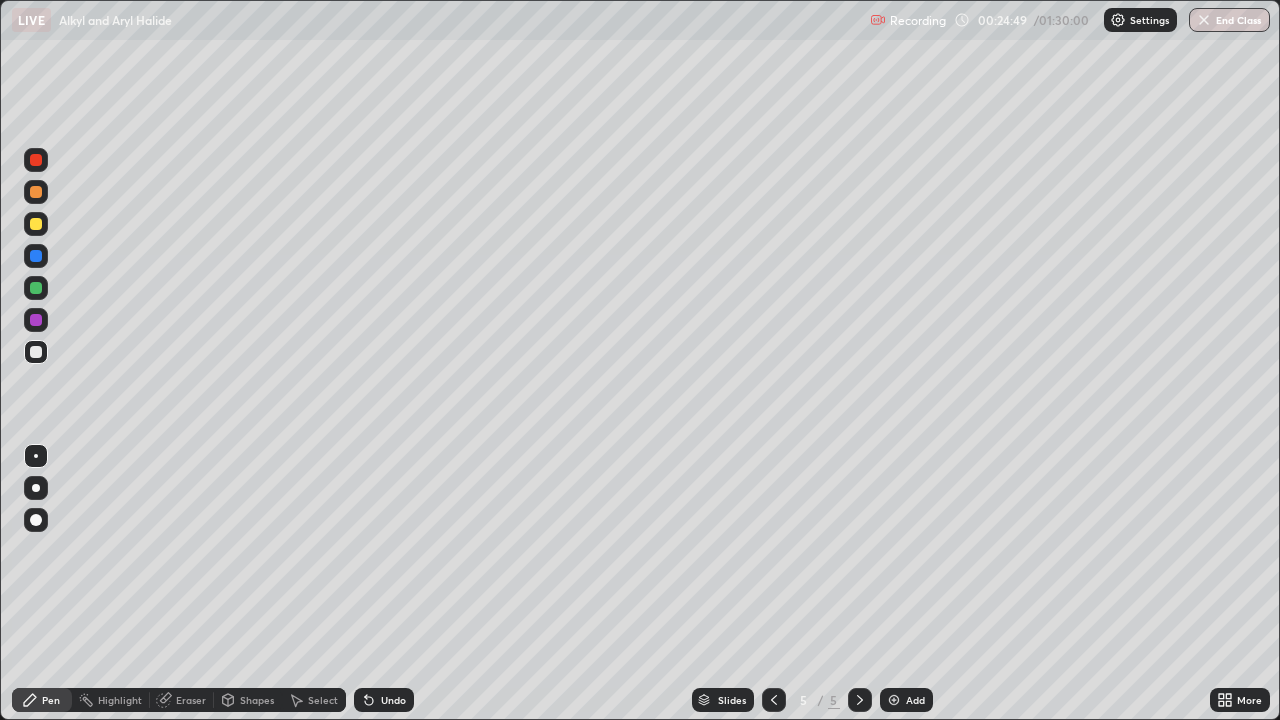 click on "Undo" at bounding box center (393, 700) 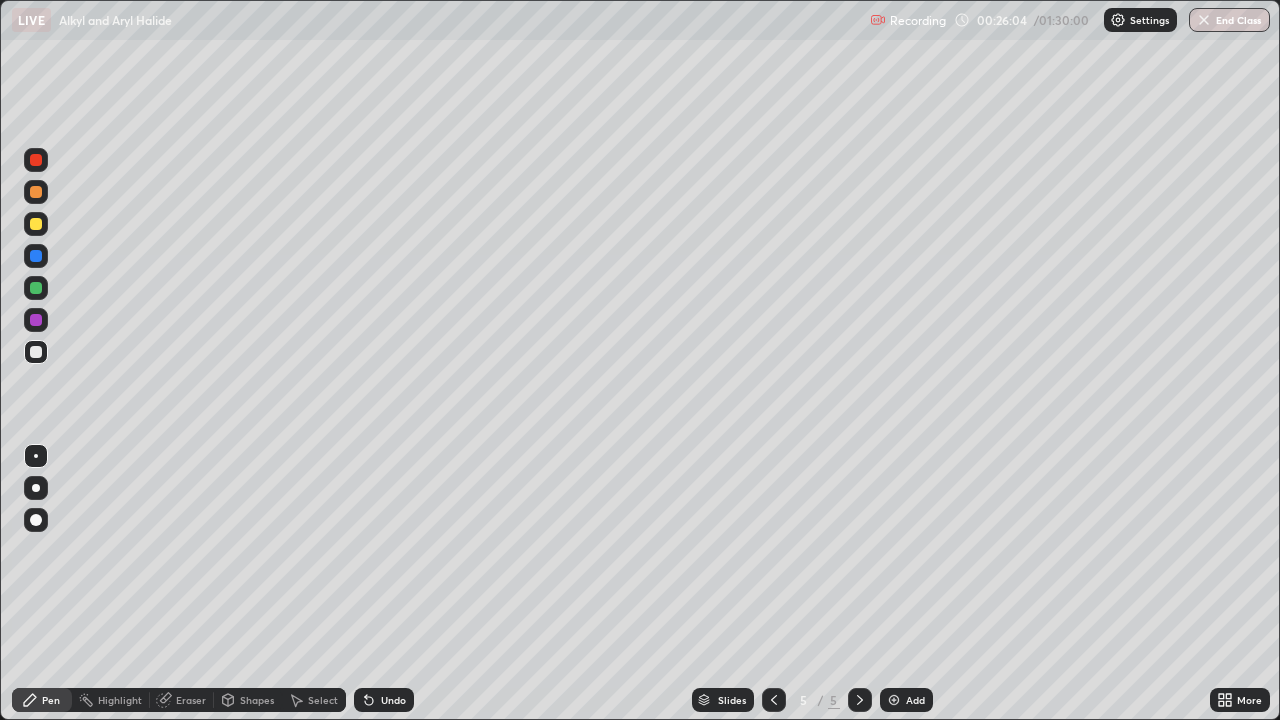 click on "Undo" at bounding box center (393, 700) 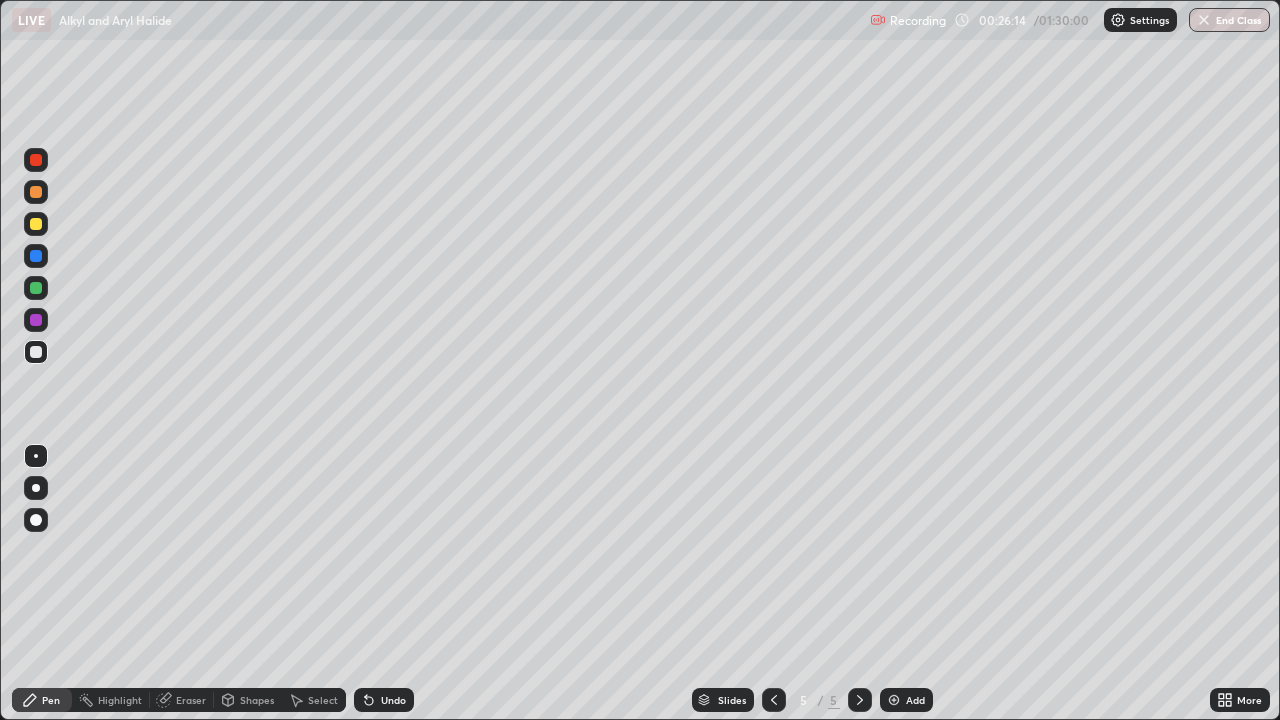click on "Undo" at bounding box center [393, 700] 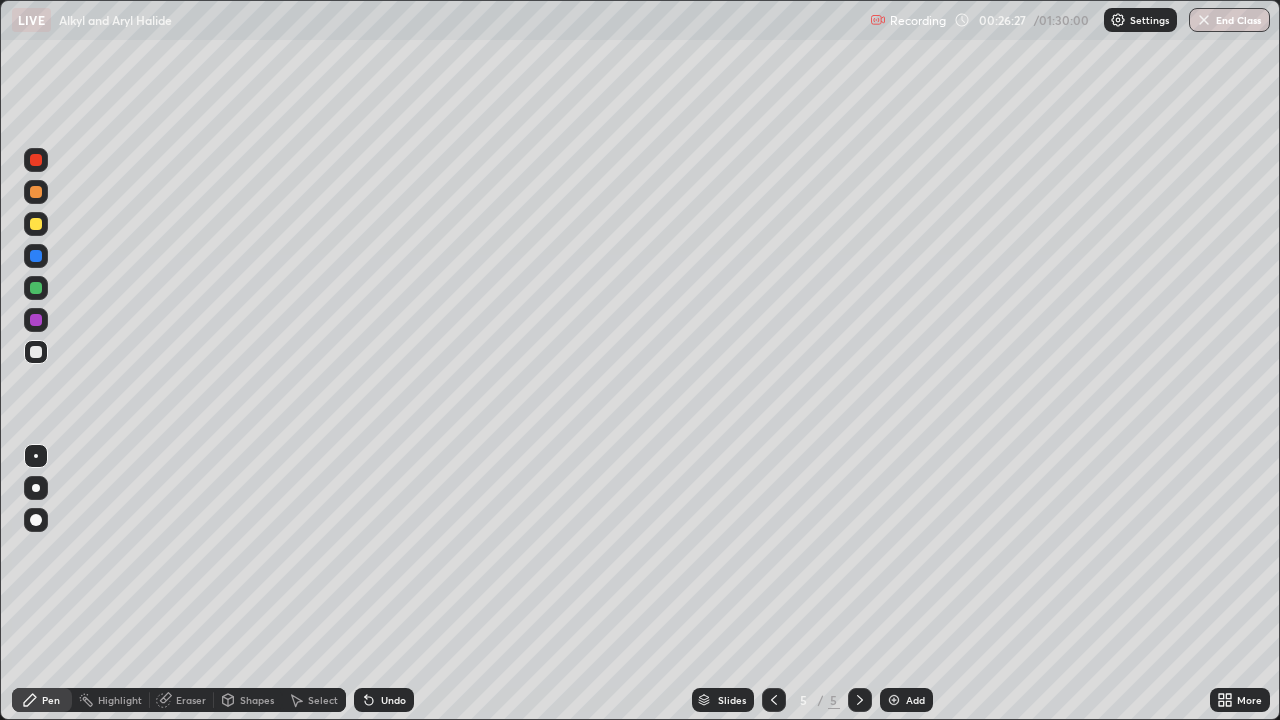 click on "Undo" at bounding box center [384, 700] 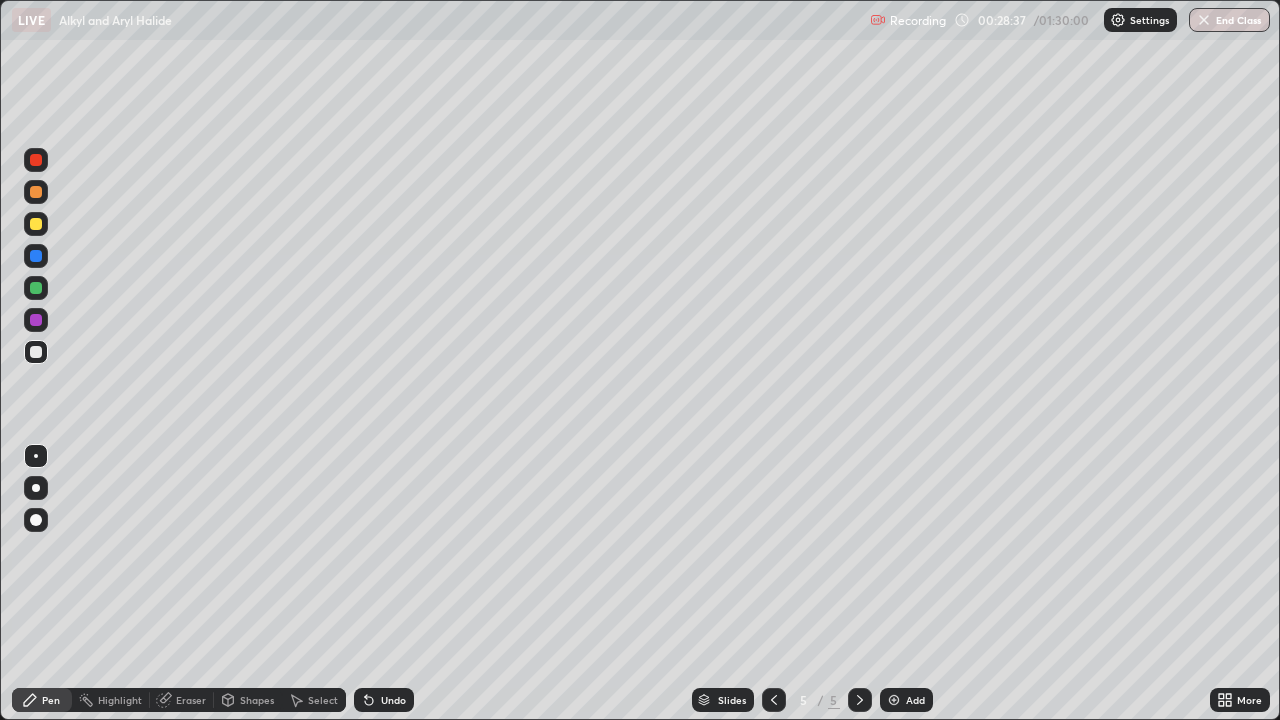 click at bounding box center [894, 700] 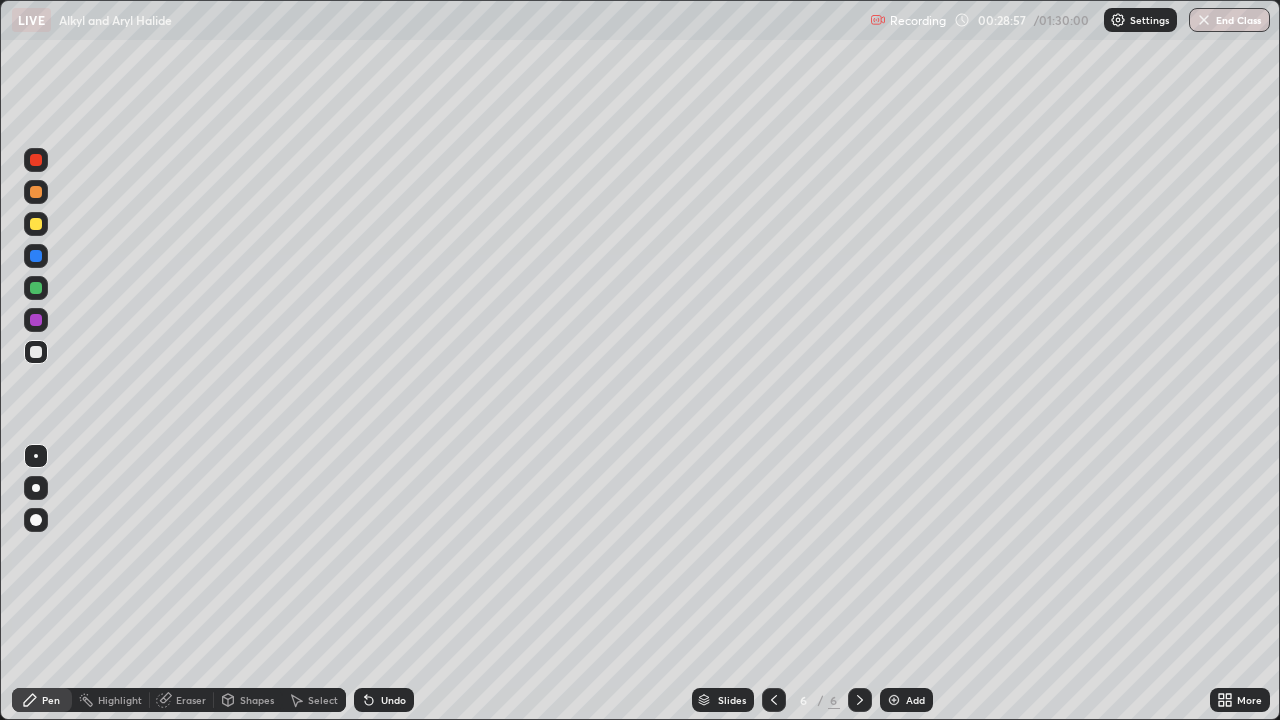 click on "Undo" at bounding box center [384, 700] 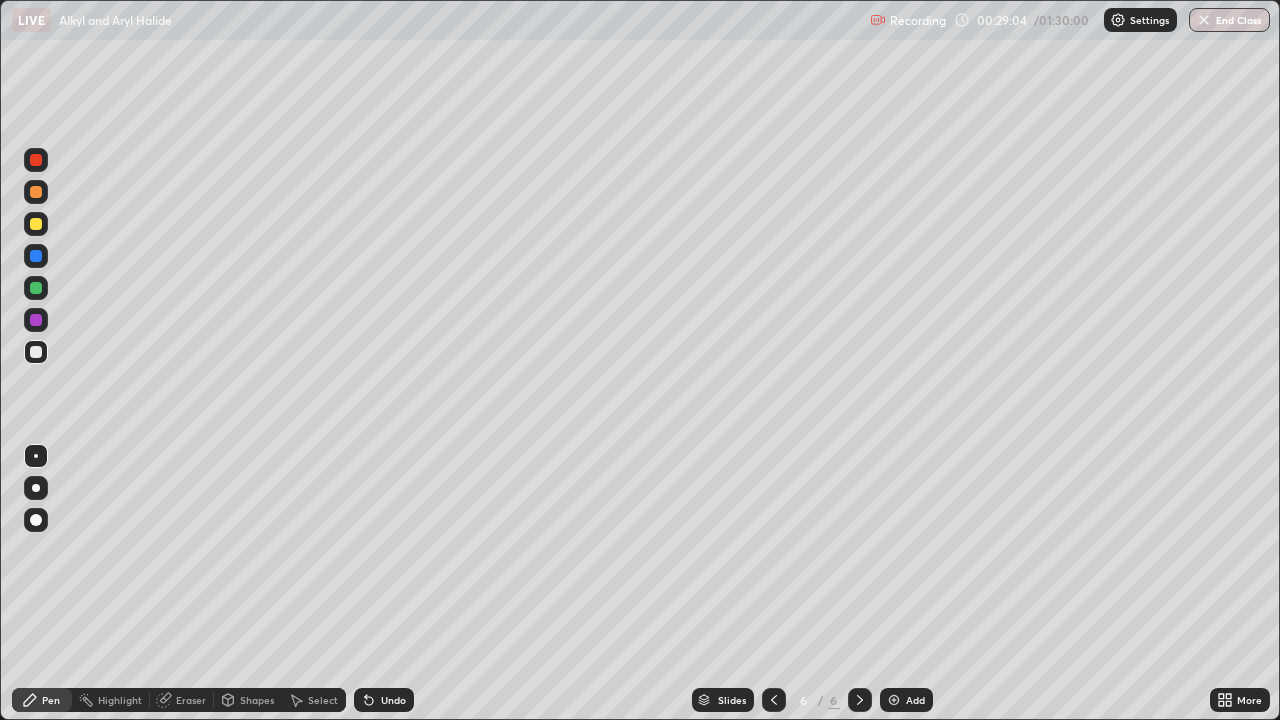 click on "Undo" at bounding box center [393, 700] 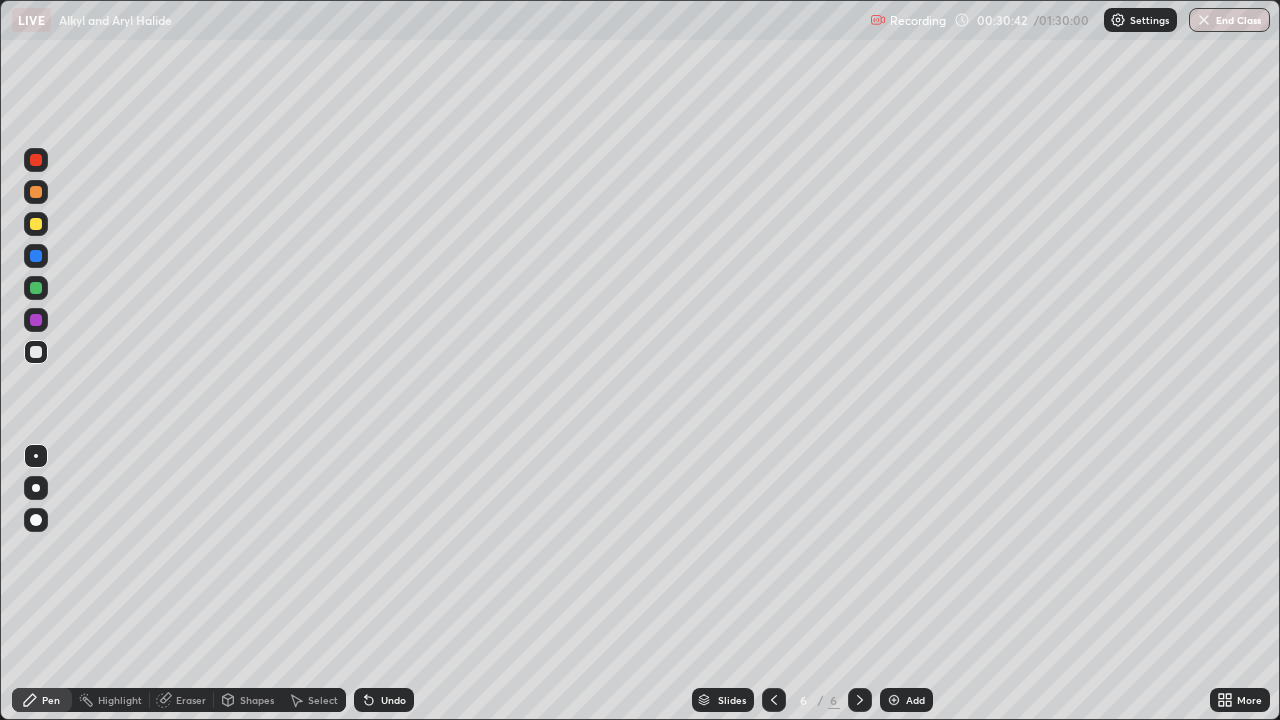 click on "Undo" at bounding box center [393, 700] 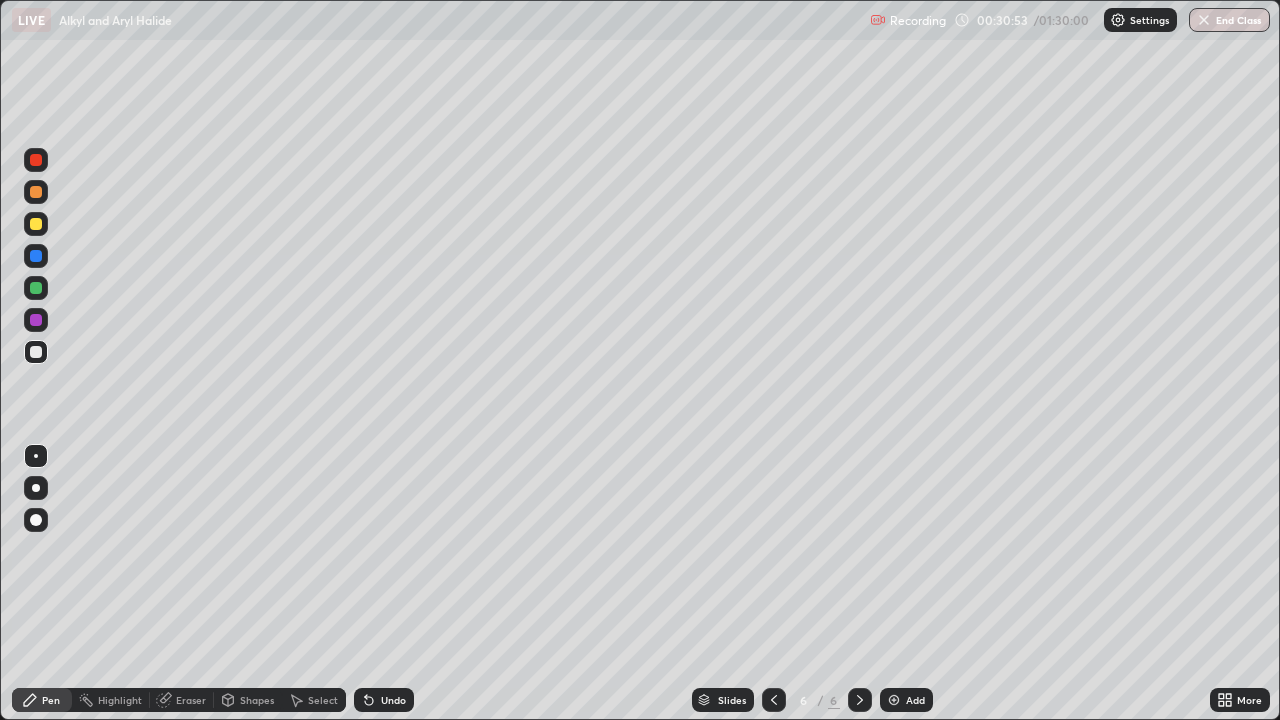click on "Undo" at bounding box center [393, 700] 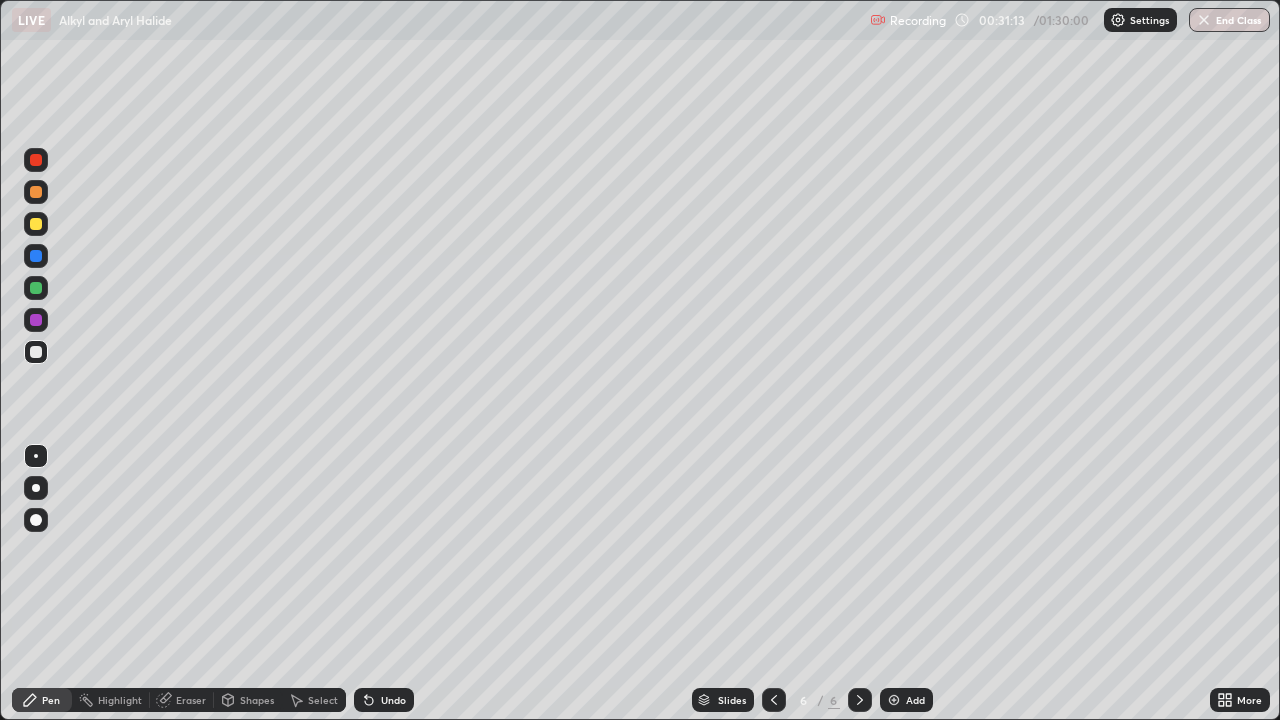 click on "Undo" at bounding box center (393, 700) 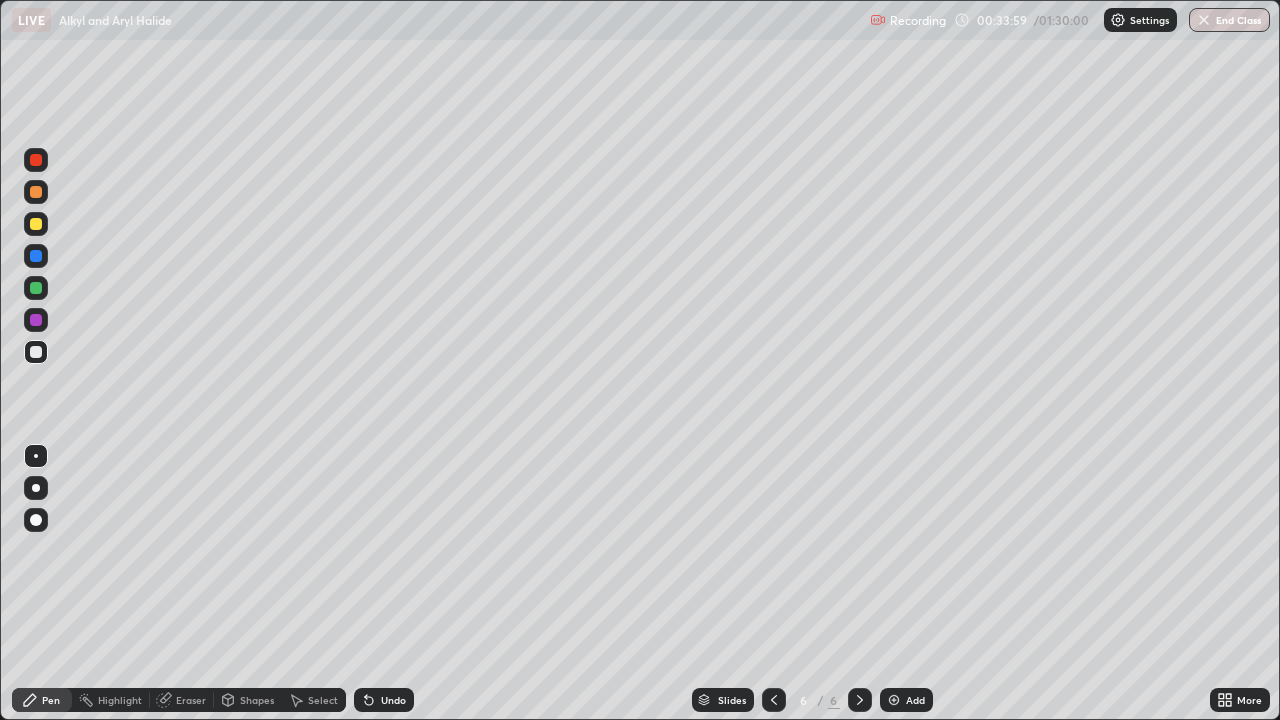 click on "Add" at bounding box center [915, 700] 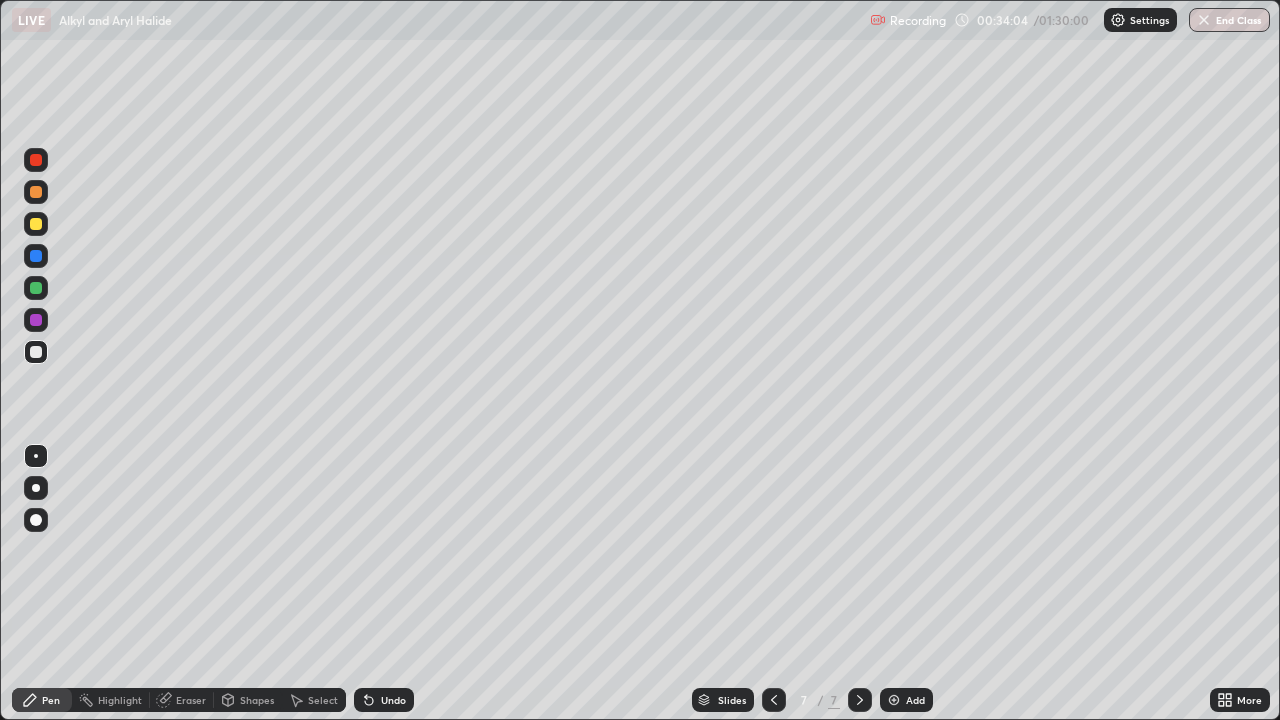 click on "Undo" at bounding box center [384, 700] 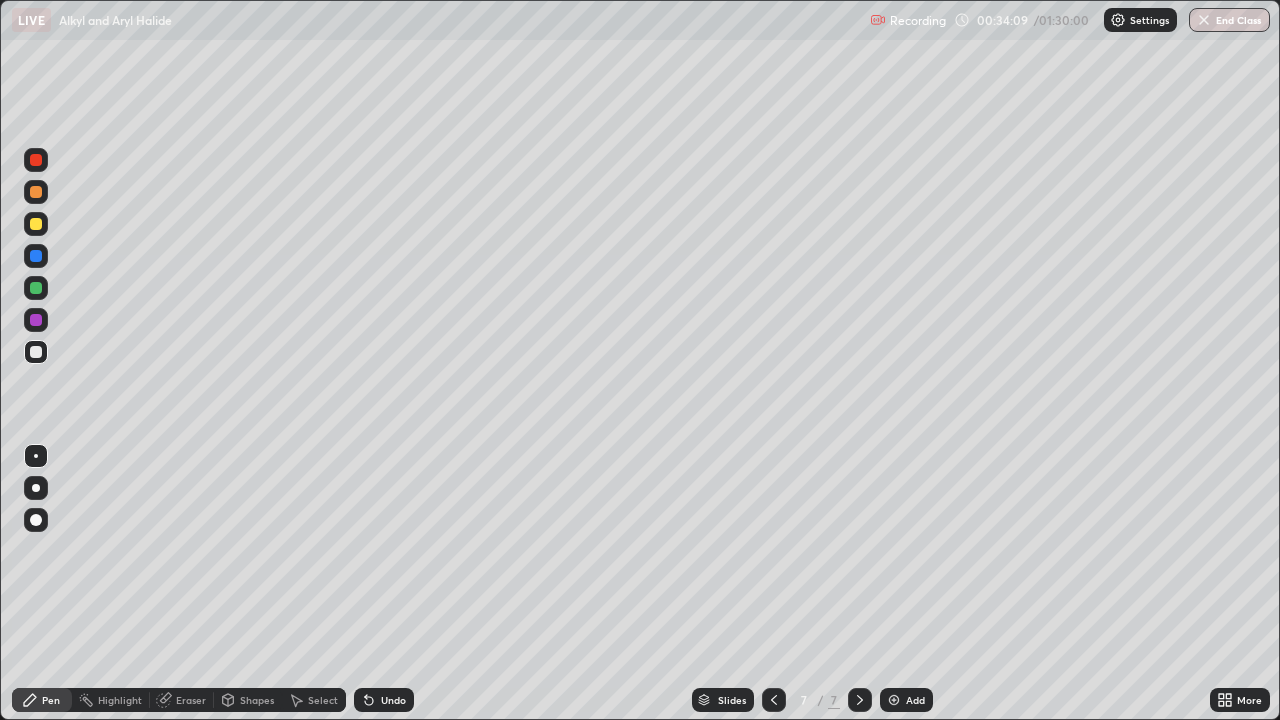 click on "Undo" at bounding box center [393, 700] 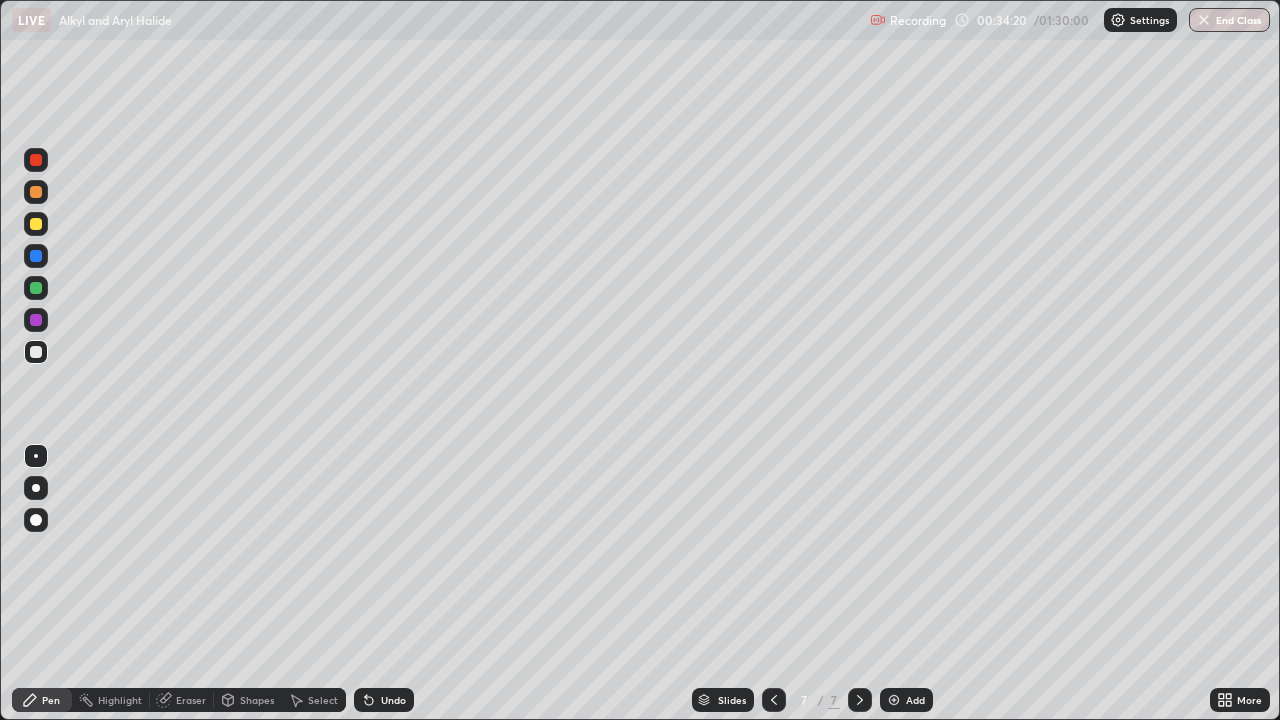 click on "Undo" at bounding box center [393, 700] 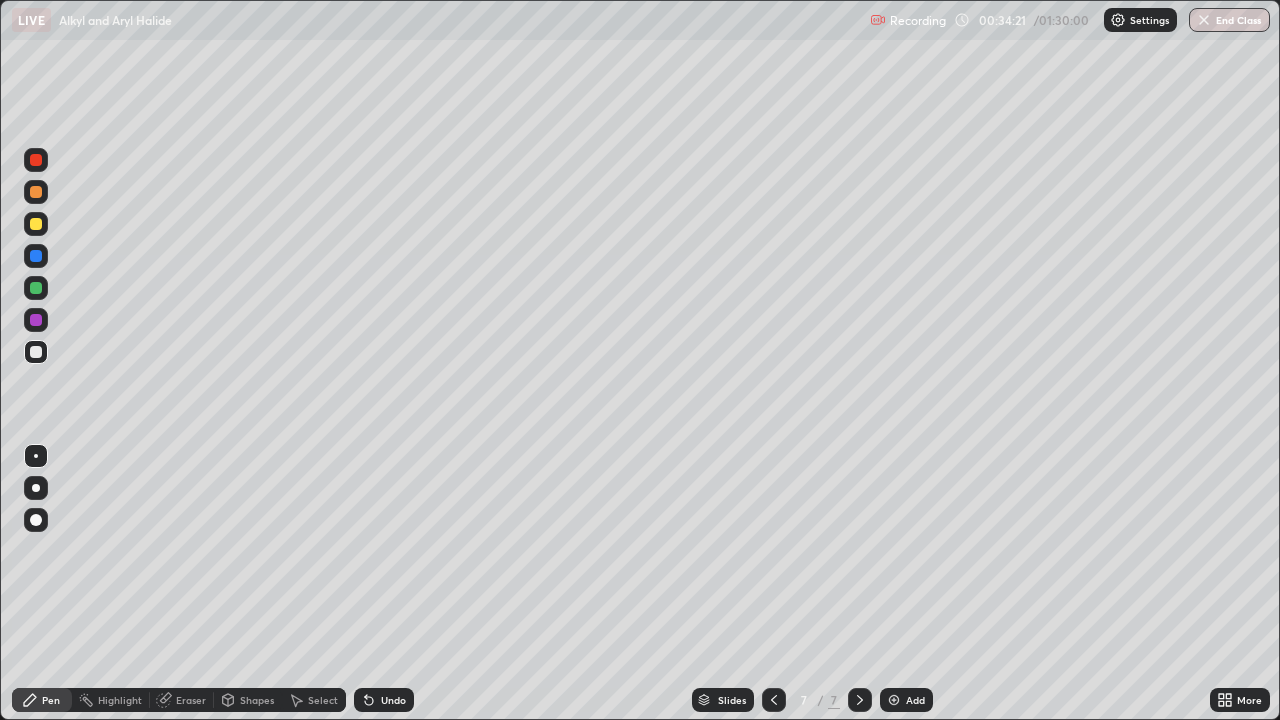 click on "Undo" at bounding box center (384, 700) 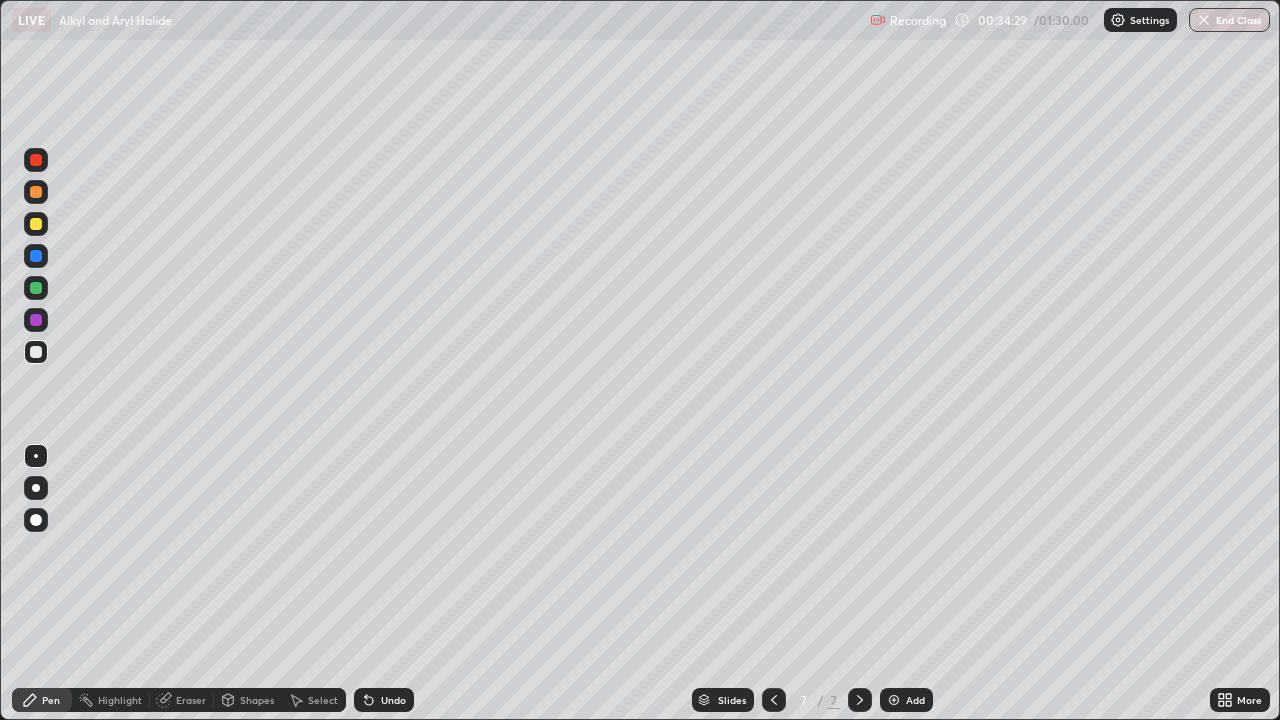 click on "Undo" at bounding box center (393, 700) 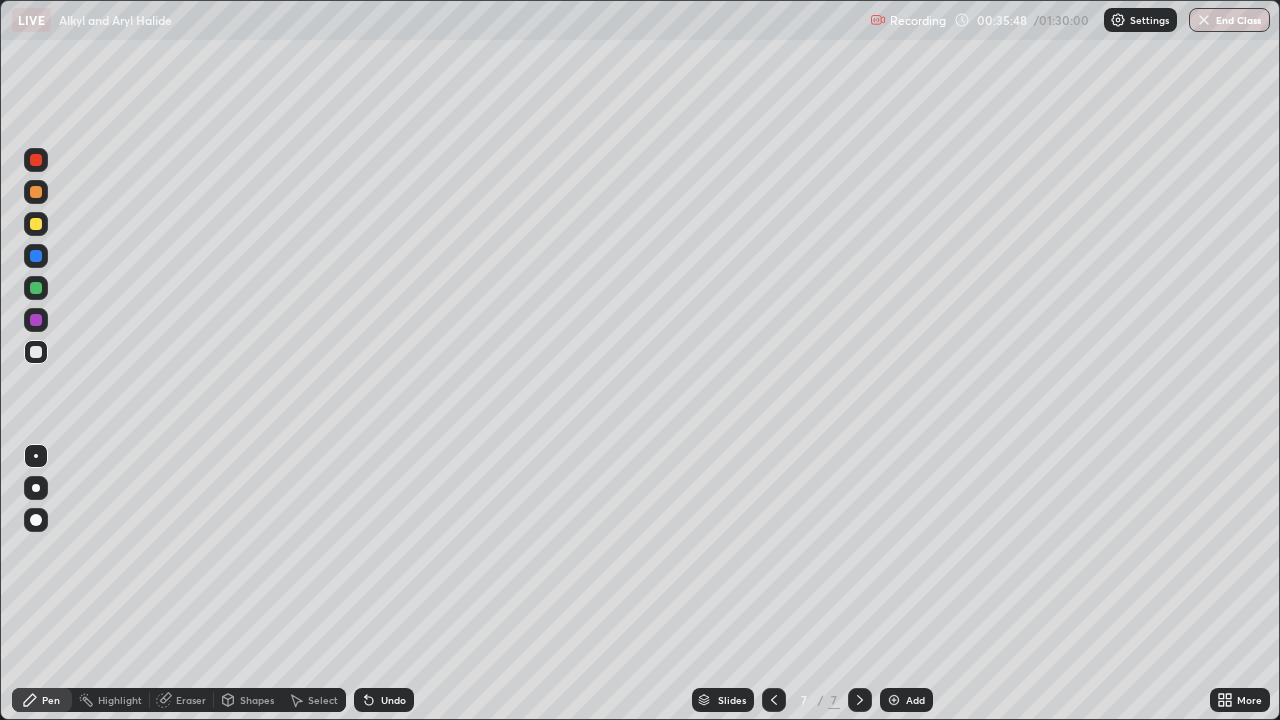click on "Undo" at bounding box center (384, 700) 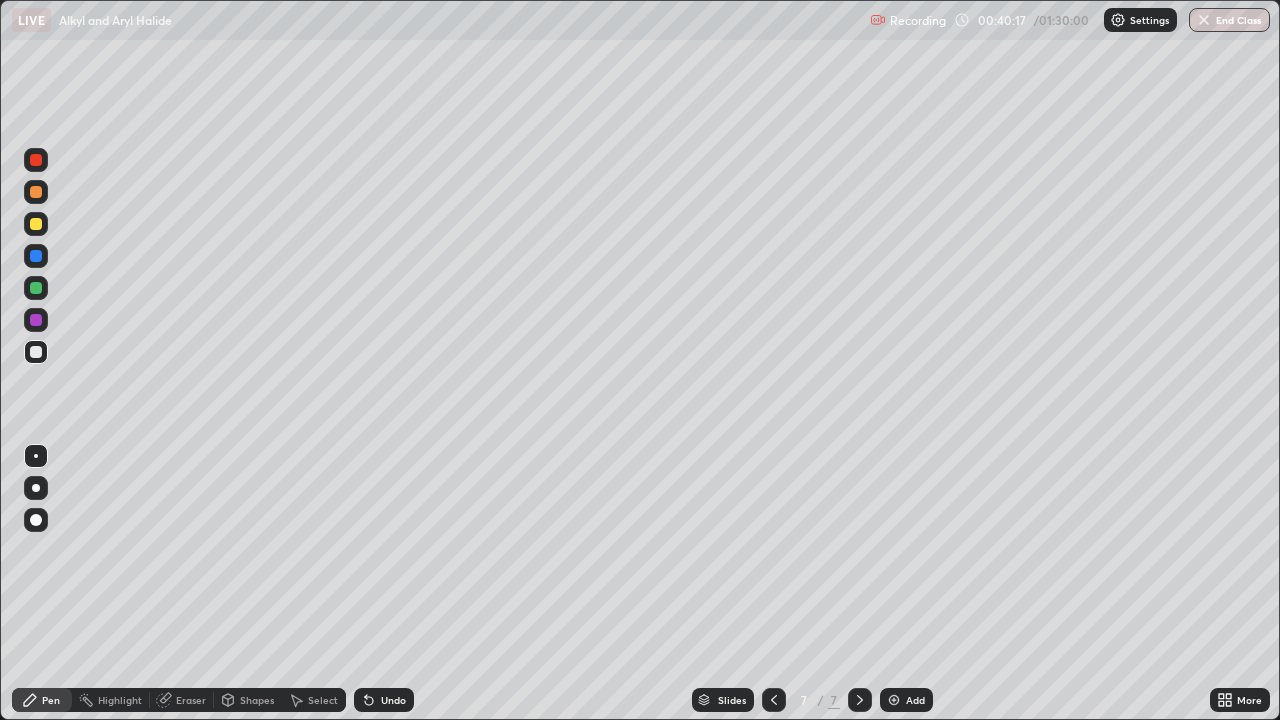 click on "Add" at bounding box center [906, 700] 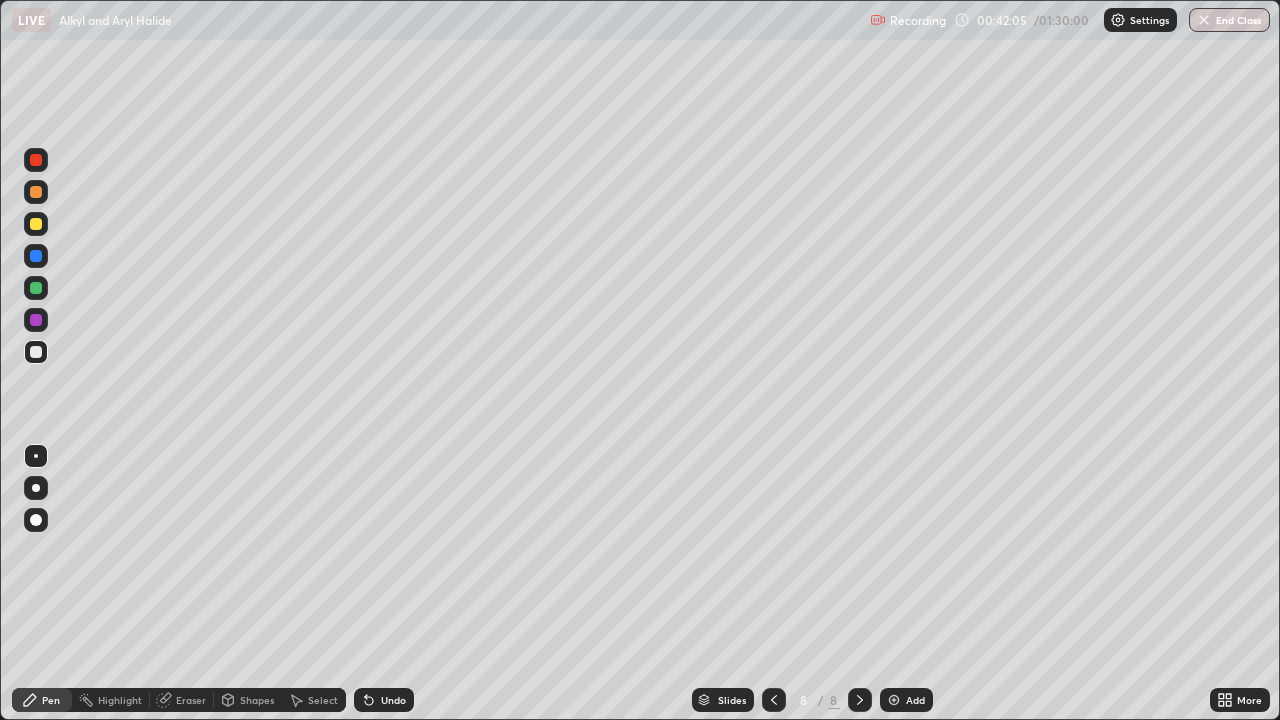 click on "Undo" at bounding box center [393, 700] 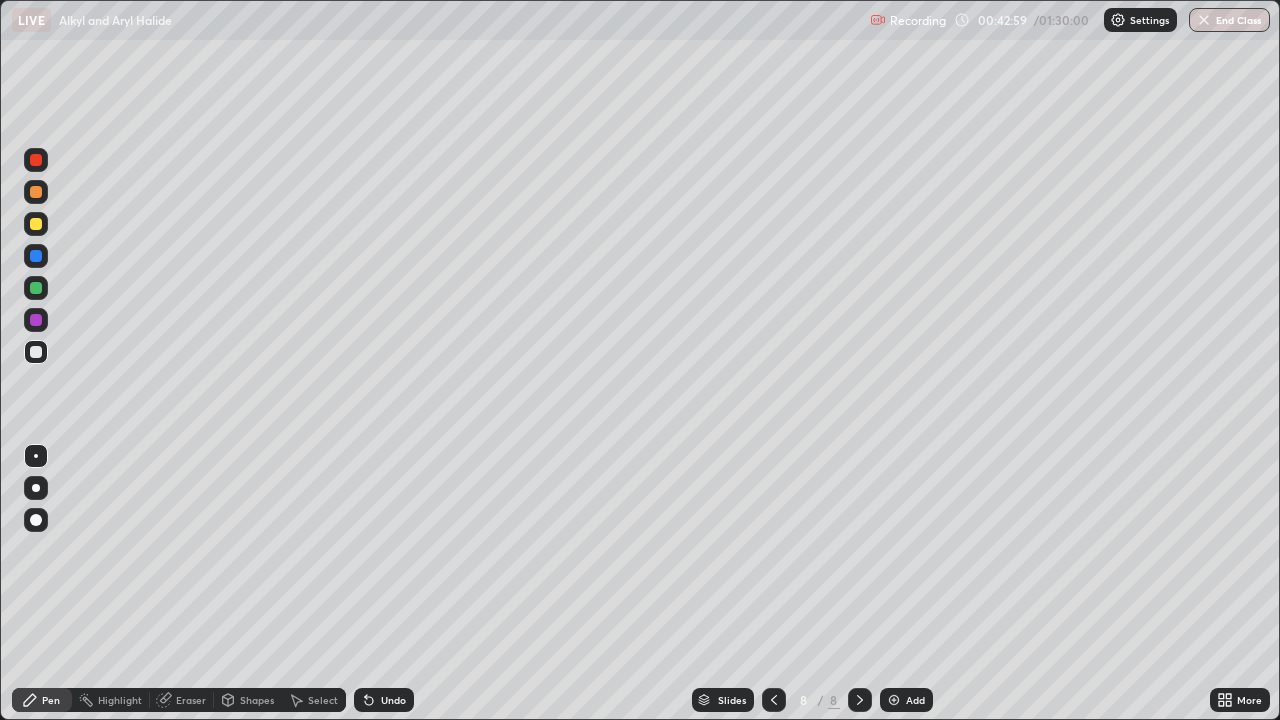 click 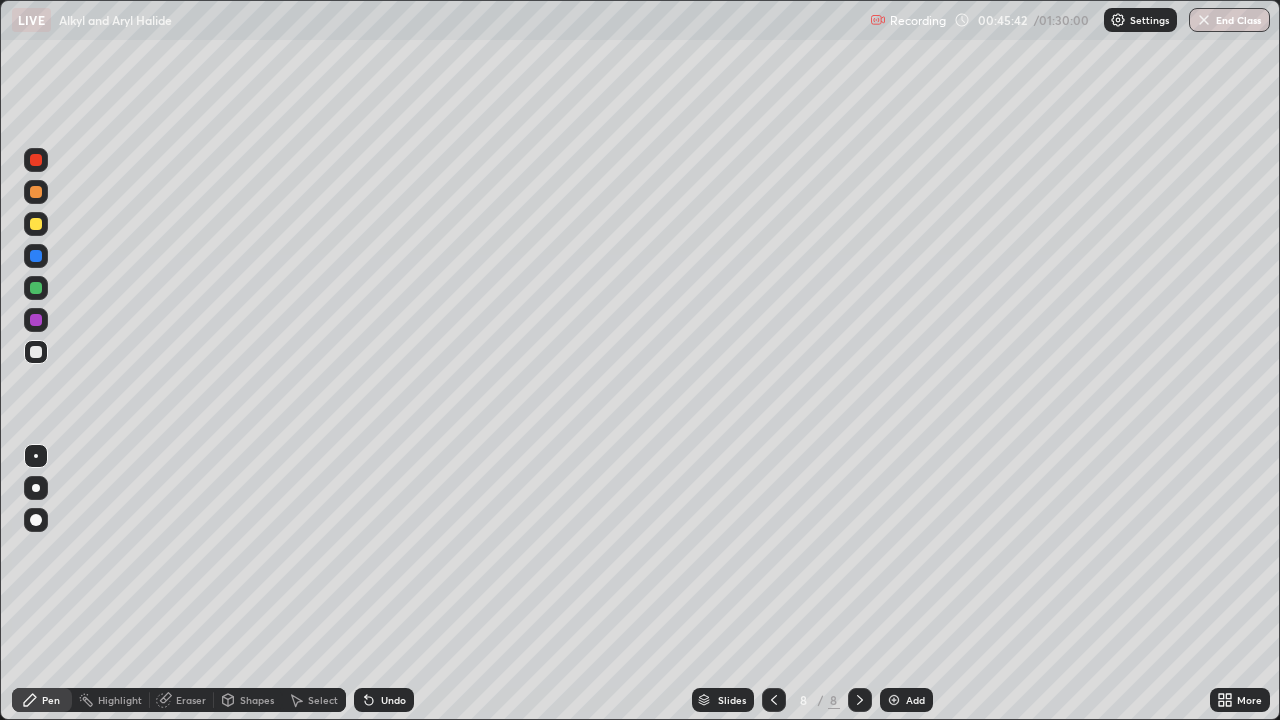click on "Undo" at bounding box center [393, 700] 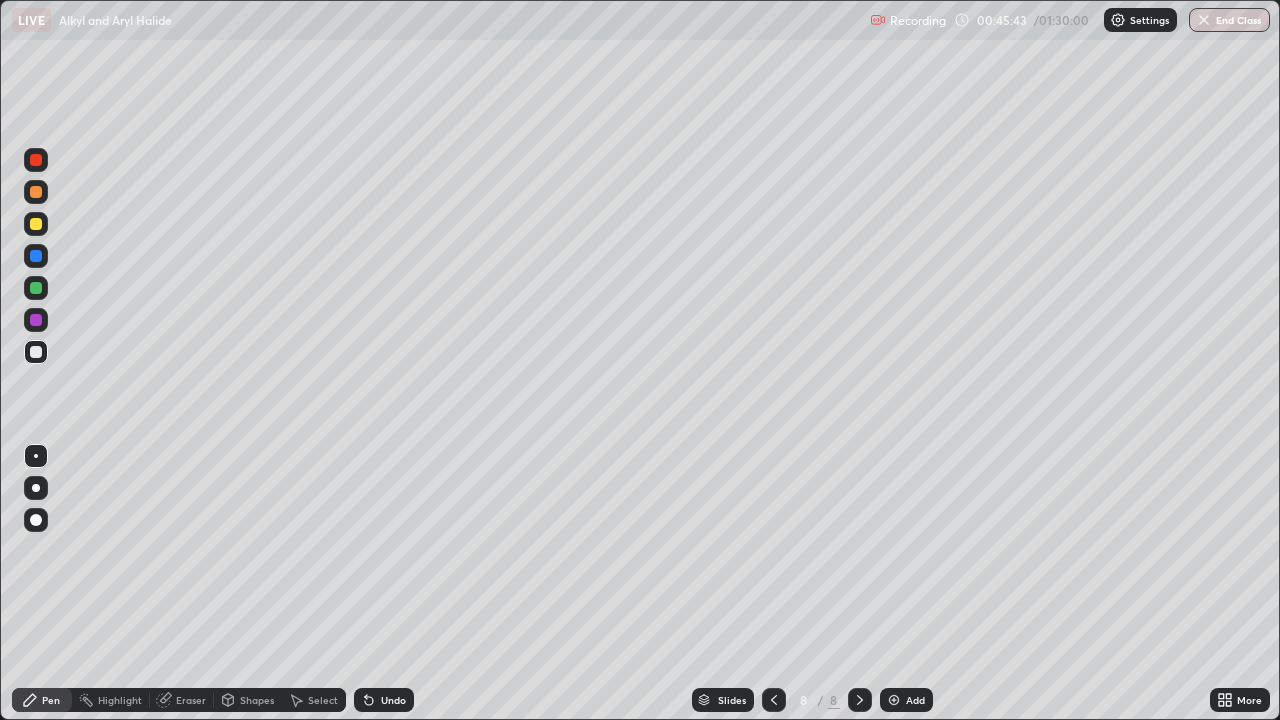 click on "Undo" at bounding box center [393, 700] 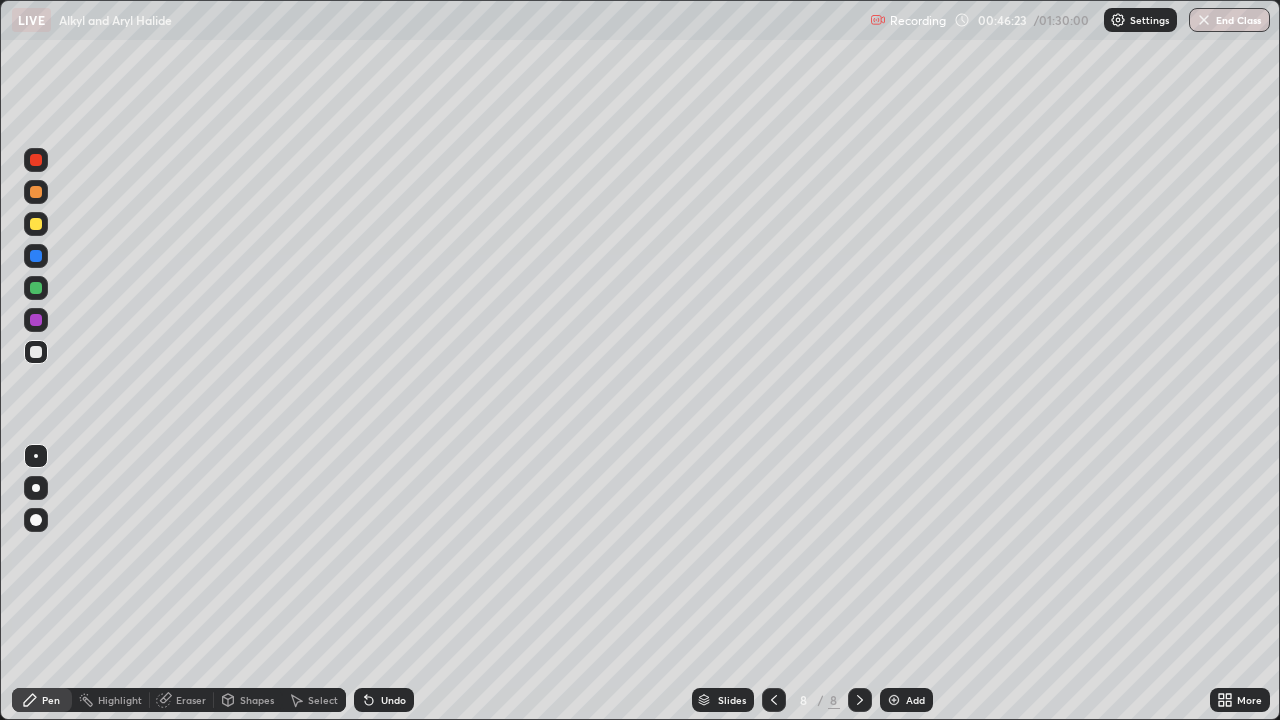 click on "Undo" at bounding box center (384, 700) 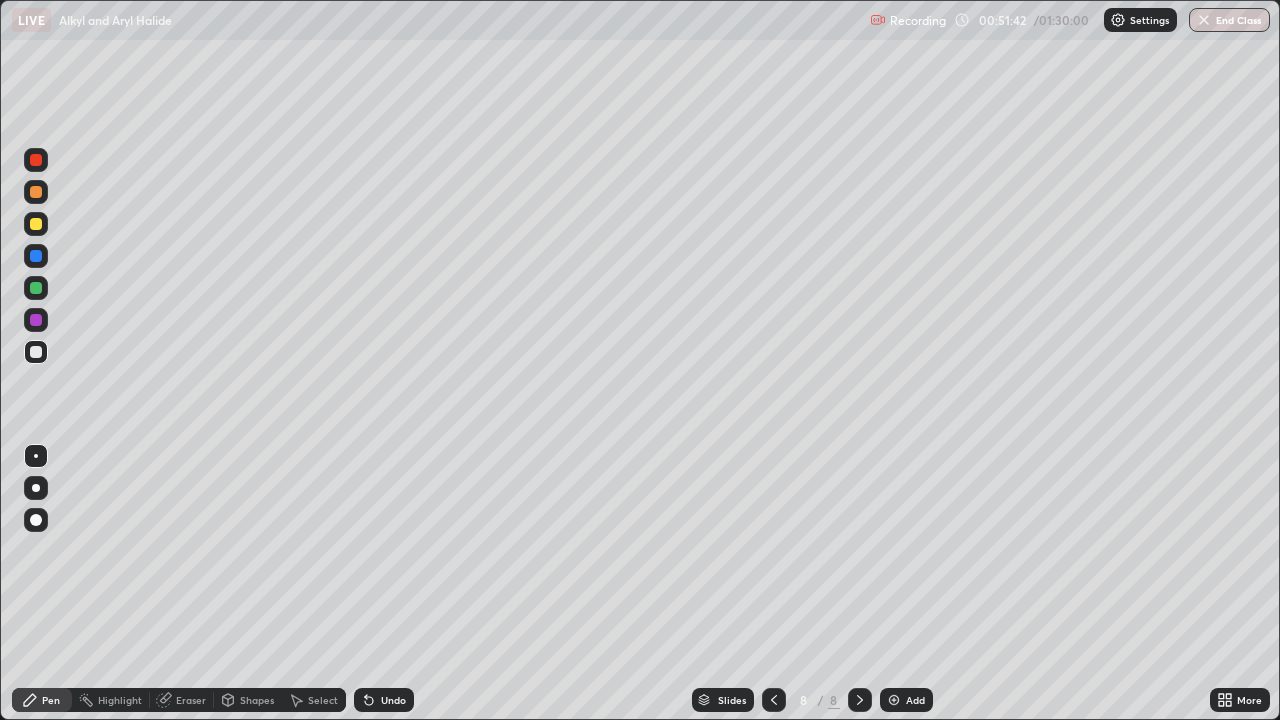 click on "Add" at bounding box center [915, 700] 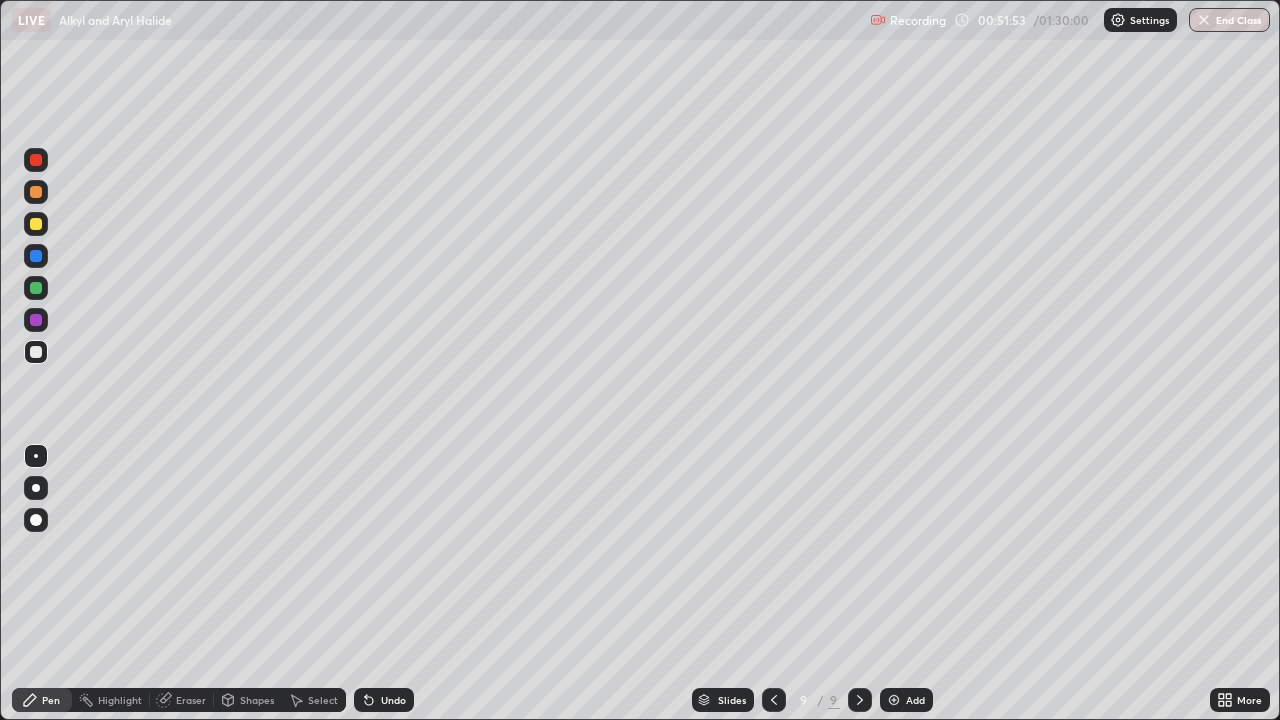 click on "Undo" at bounding box center [384, 700] 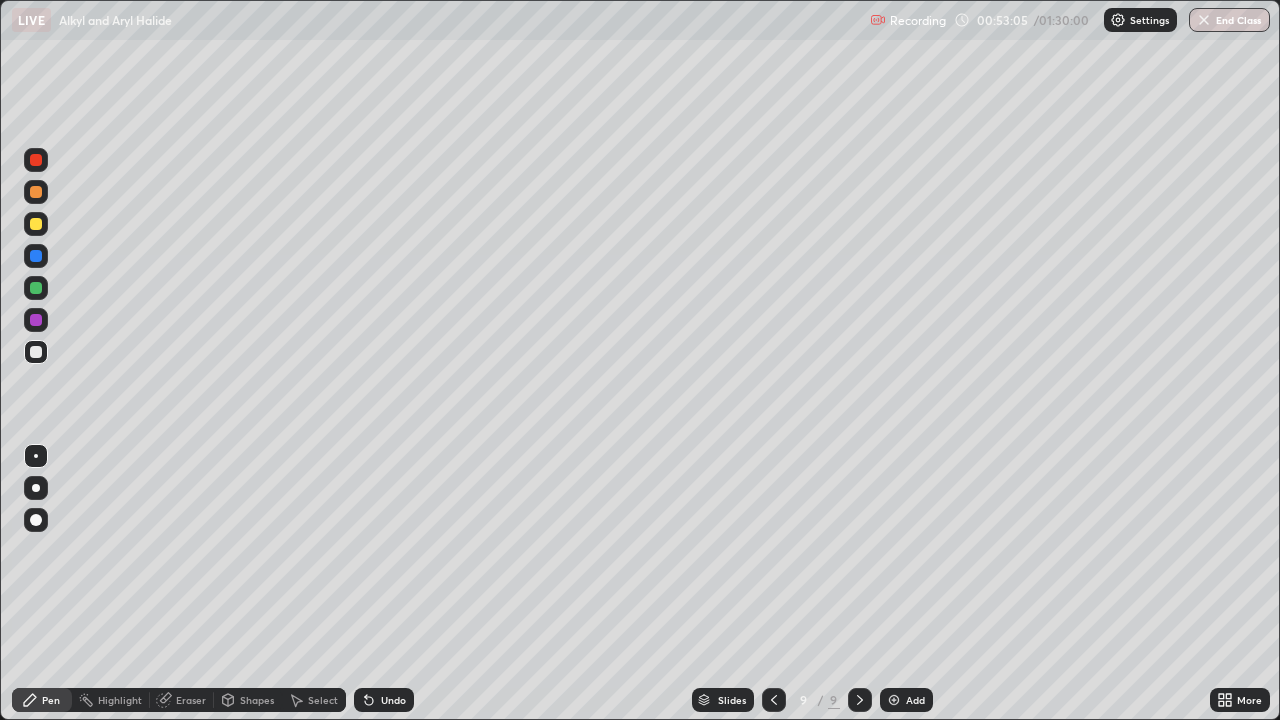 click on "Undo" at bounding box center [393, 700] 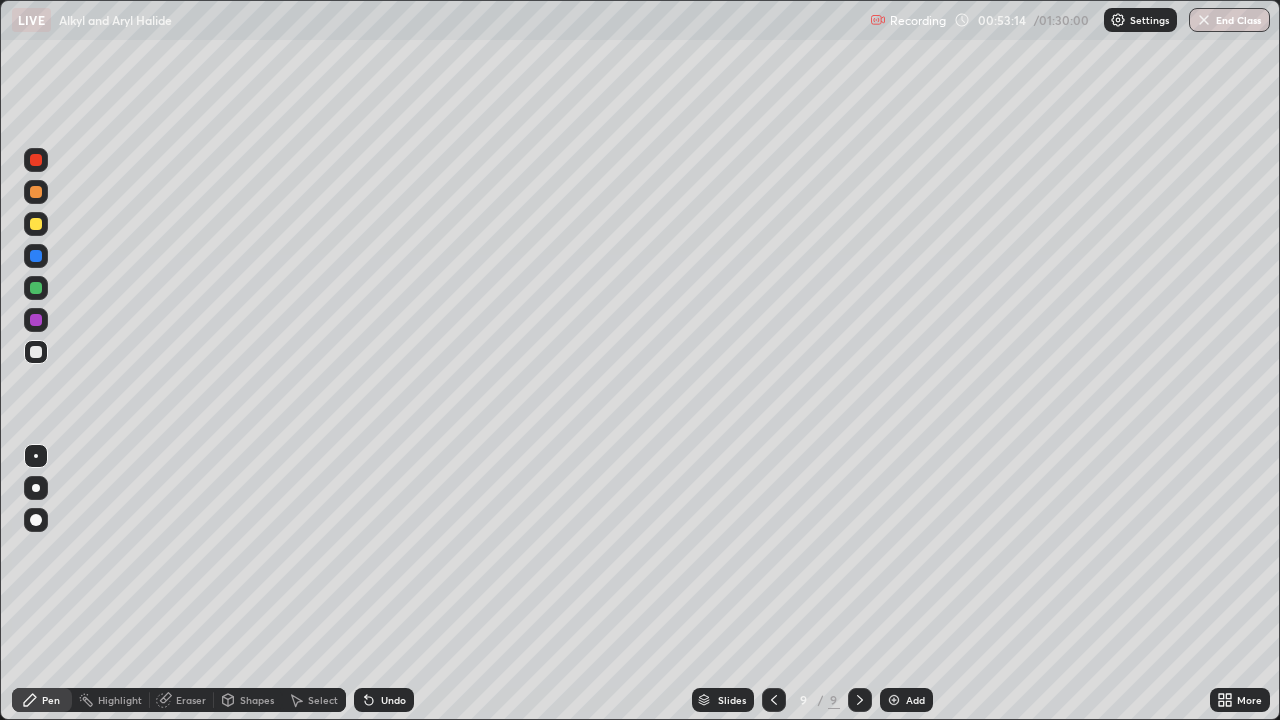 click on "Undo" at bounding box center (393, 700) 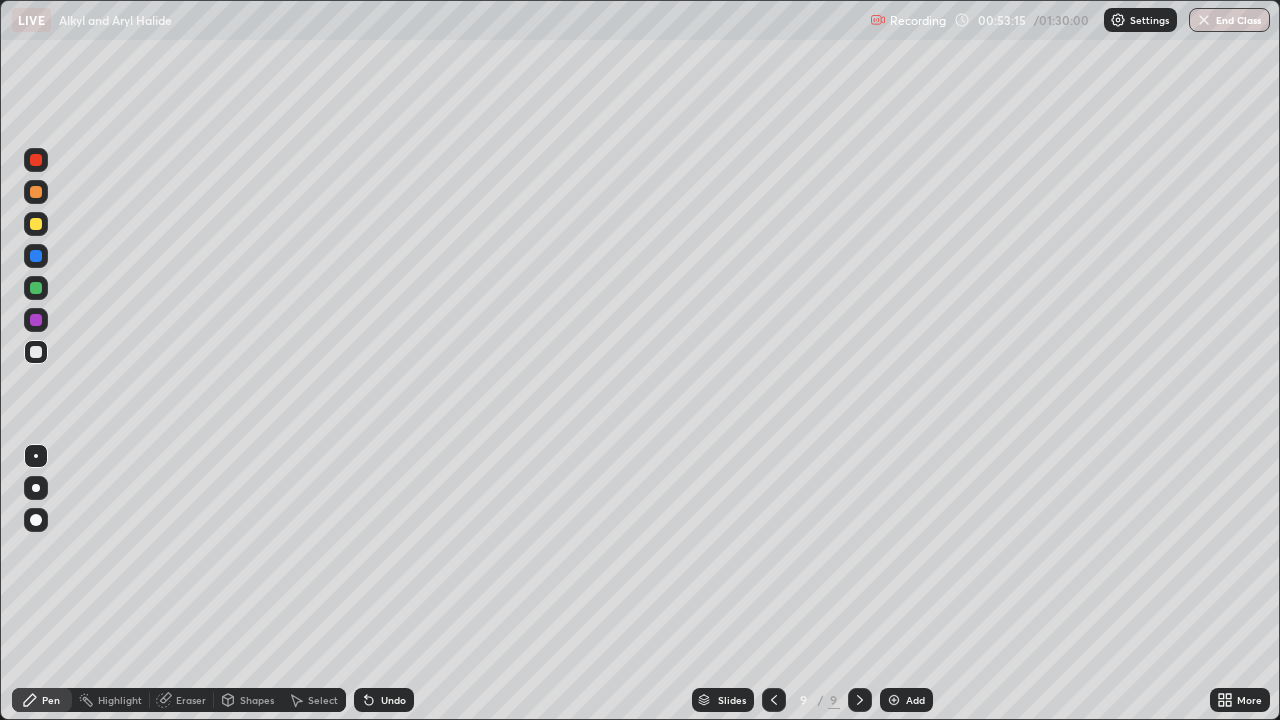 click on "Undo" at bounding box center [384, 700] 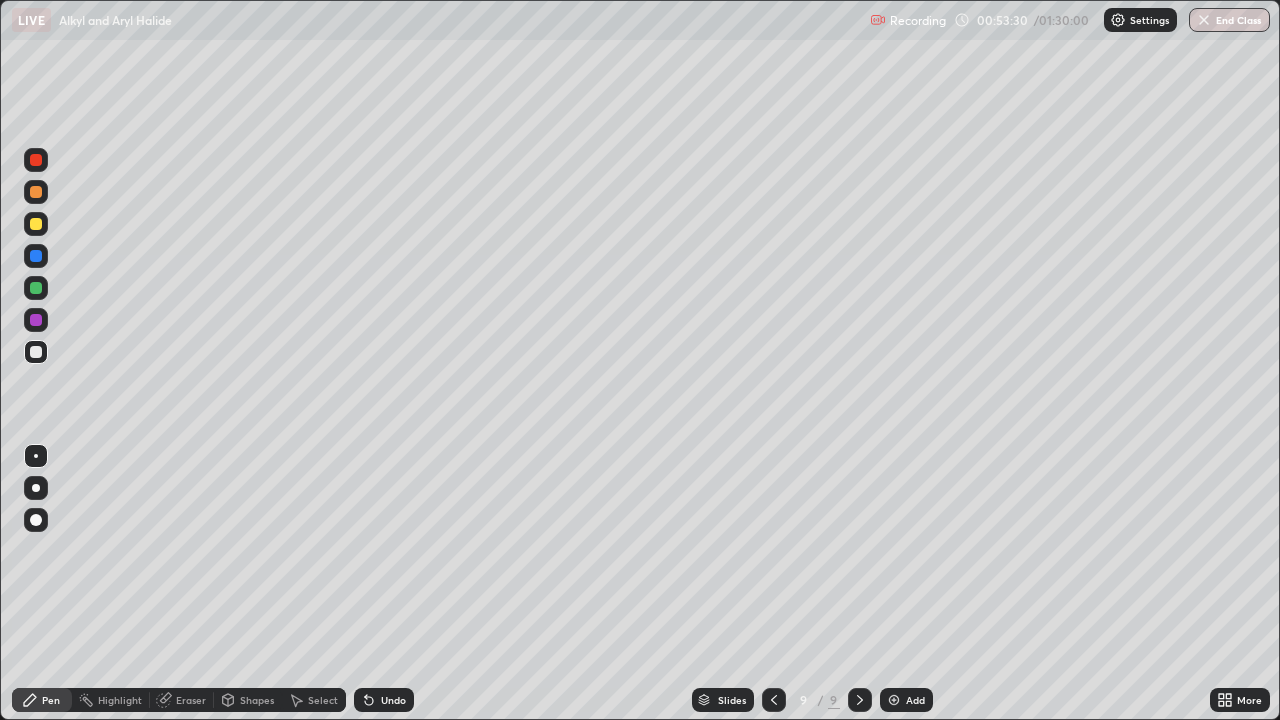 click on "Eraser" at bounding box center [191, 700] 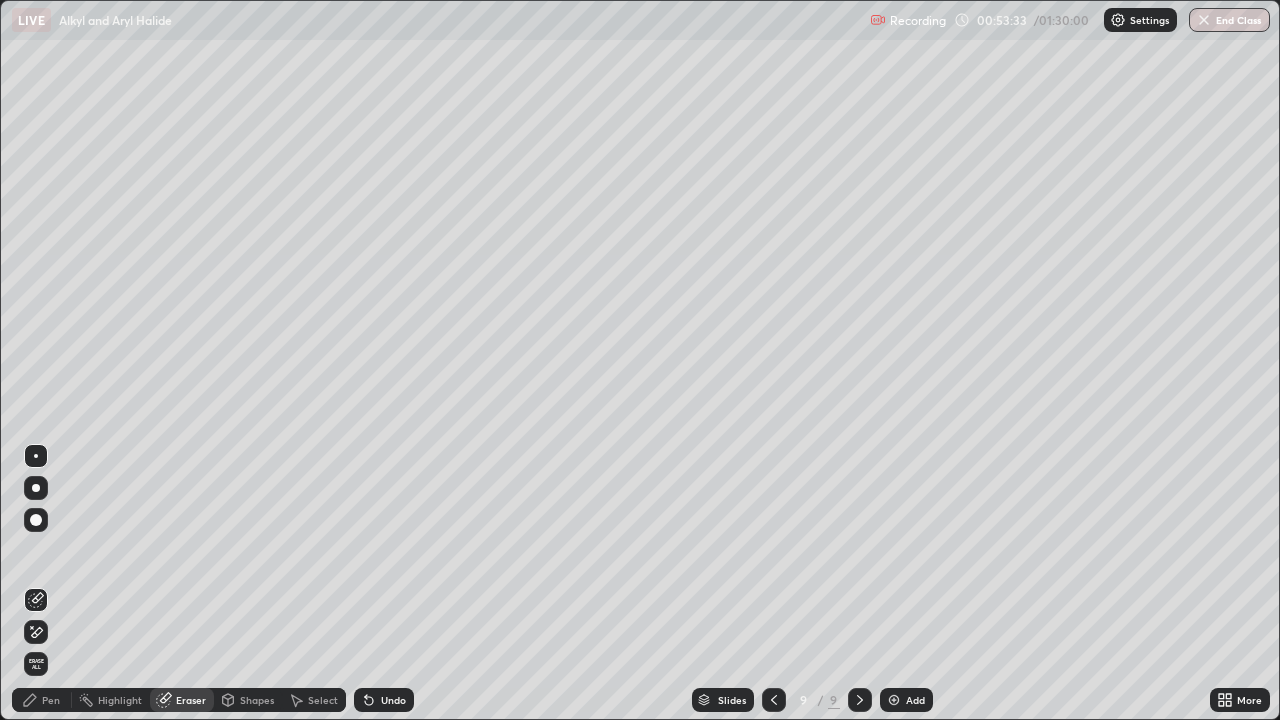 click on "Pen" at bounding box center [51, 700] 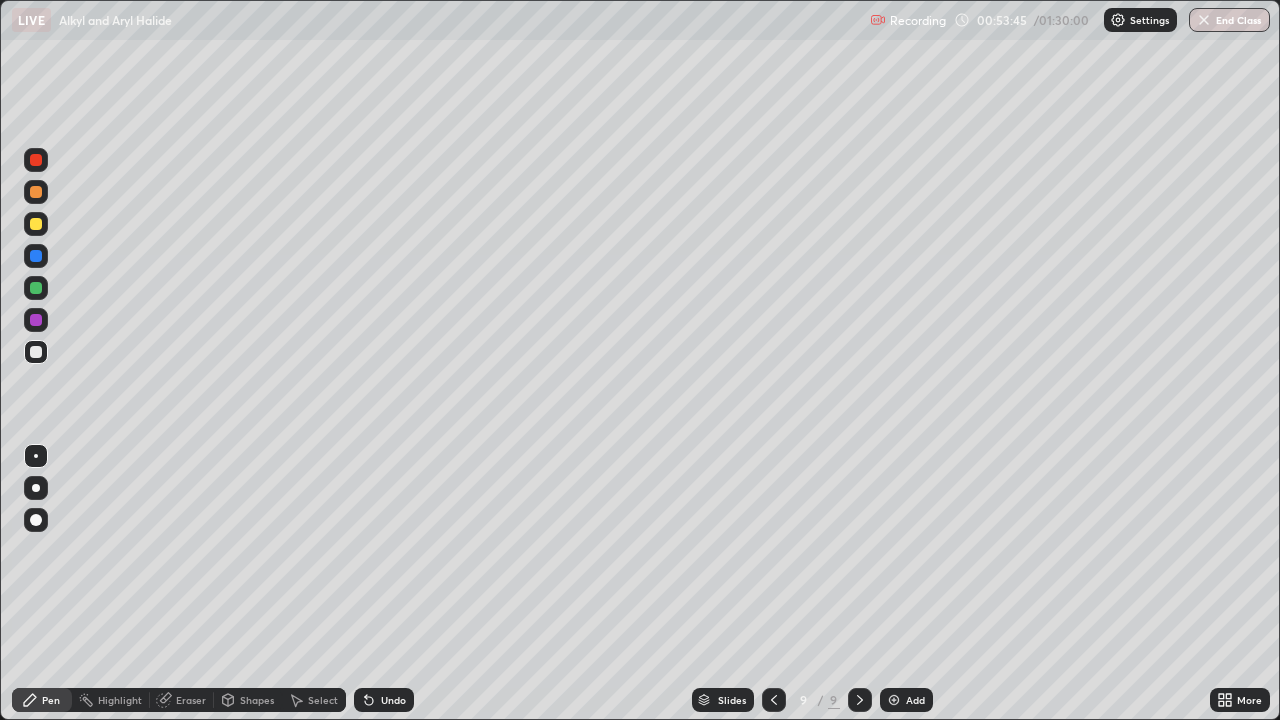 click on "Slides 9 / 9 Add" at bounding box center (812, 700) 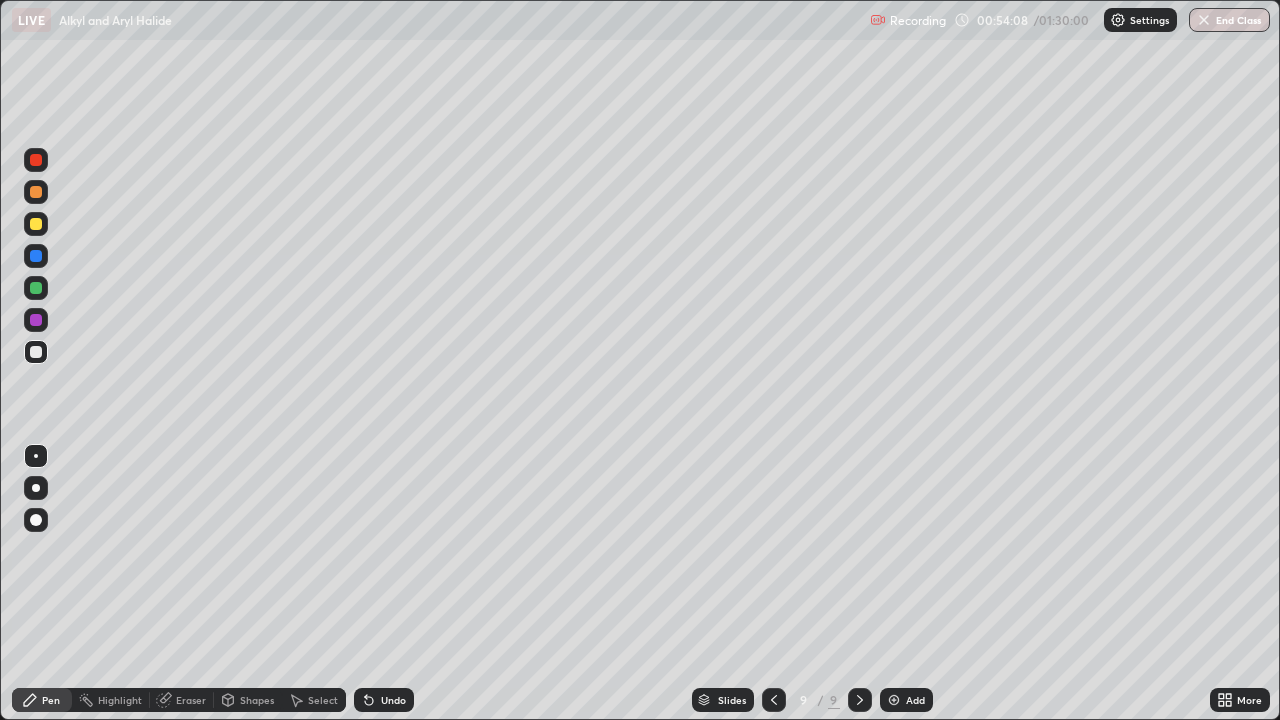 click on "Undo" at bounding box center (393, 700) 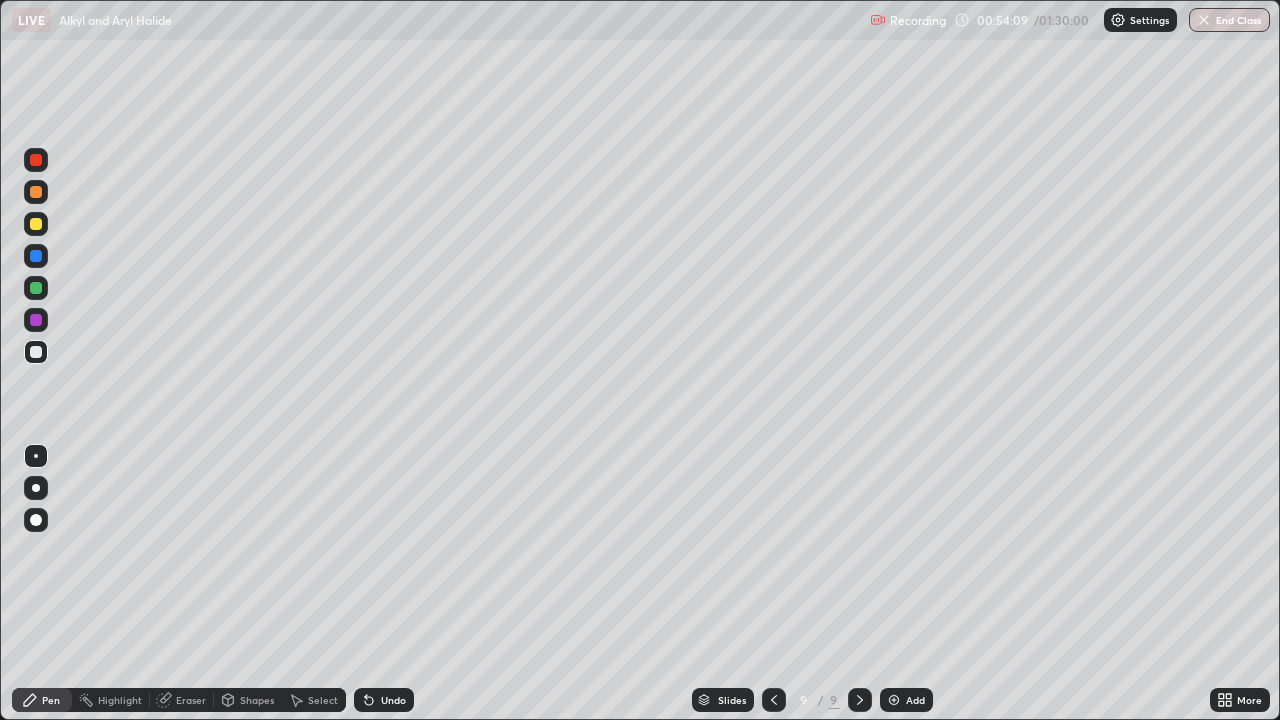 click on "Undo" at bounding box center (393, 700) 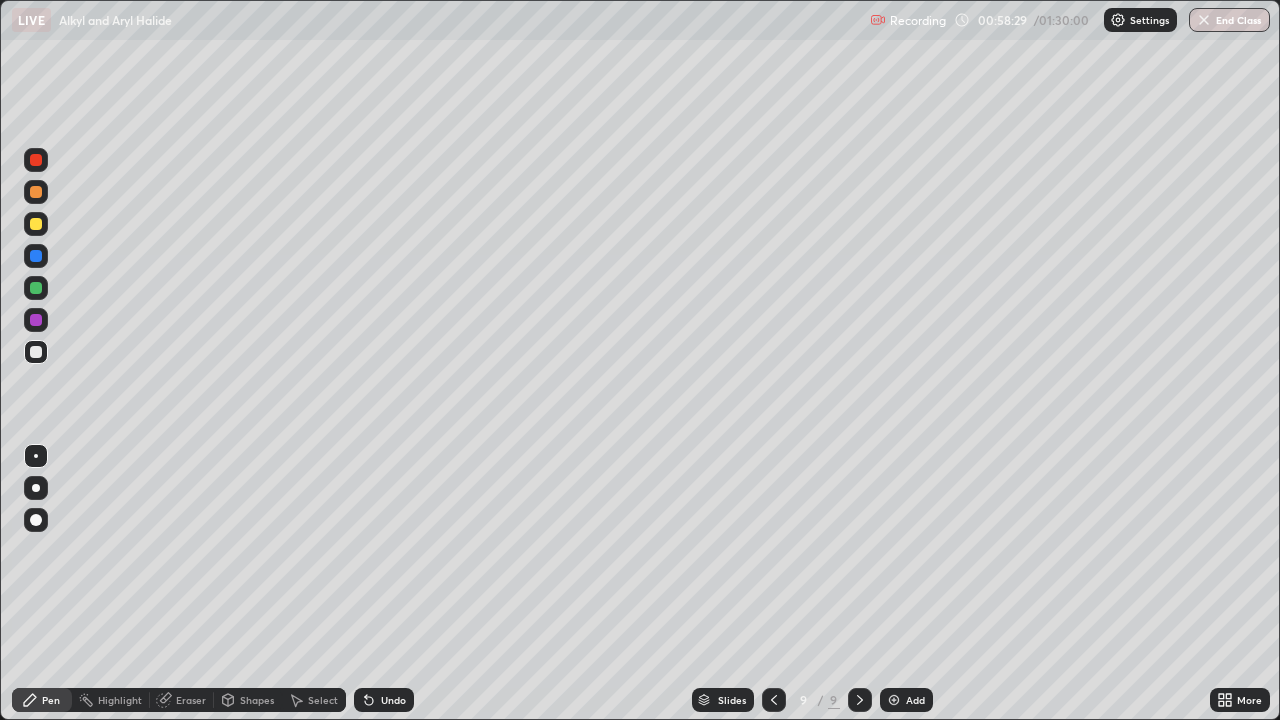 click on "Add" at bounding box center [915, 700] 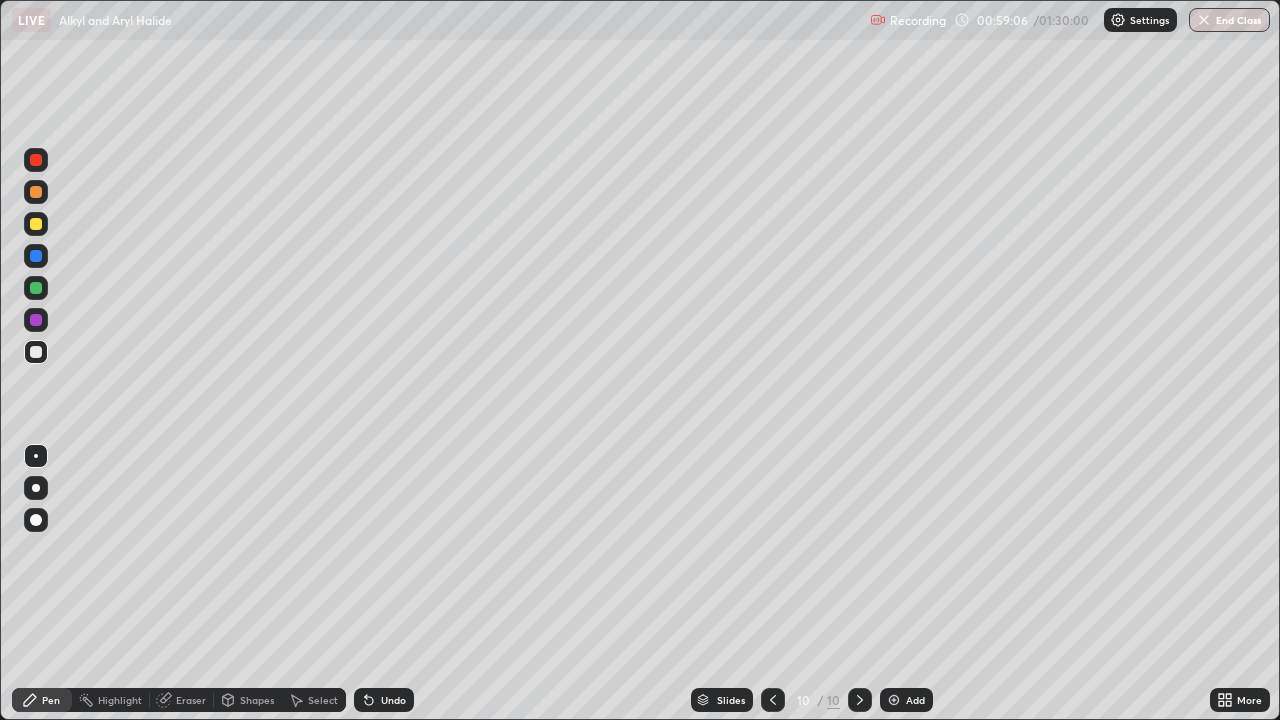 click on "Undo" at bounding box center [380, 700] 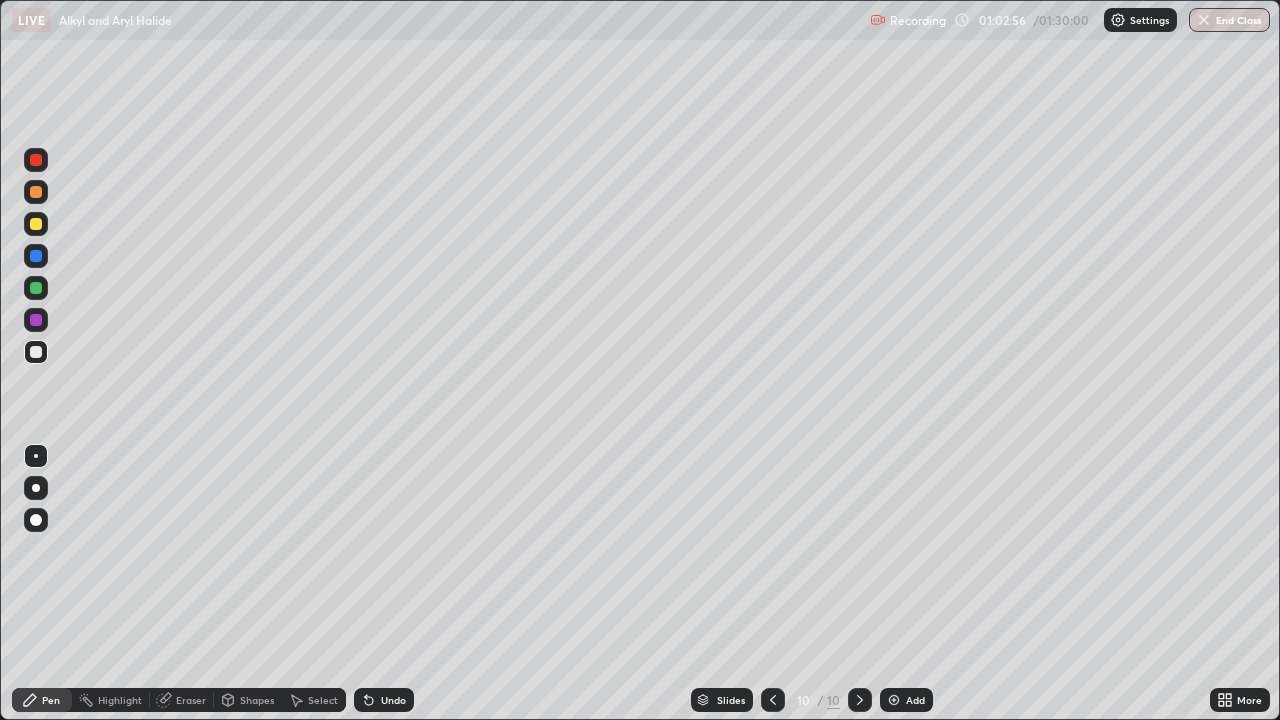 click on "Eraser" at bounding box center (191, 700) 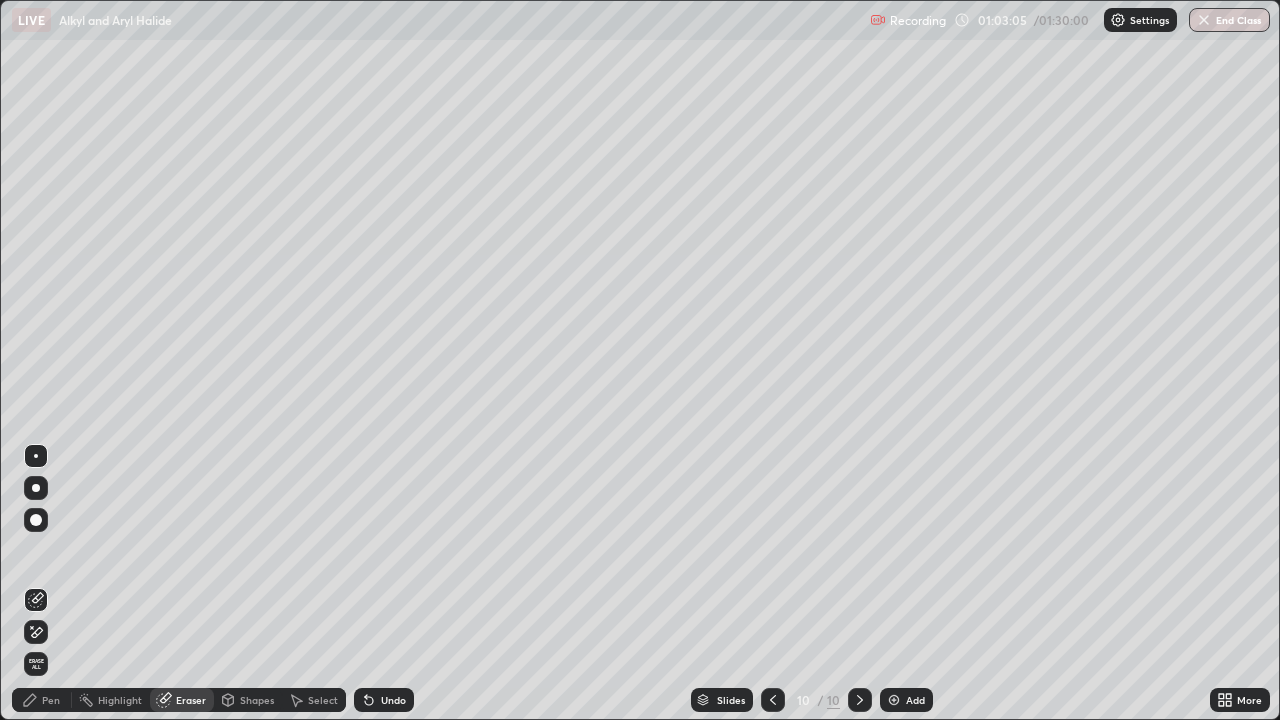 click on "Pen" at bounding box center [51, 700] 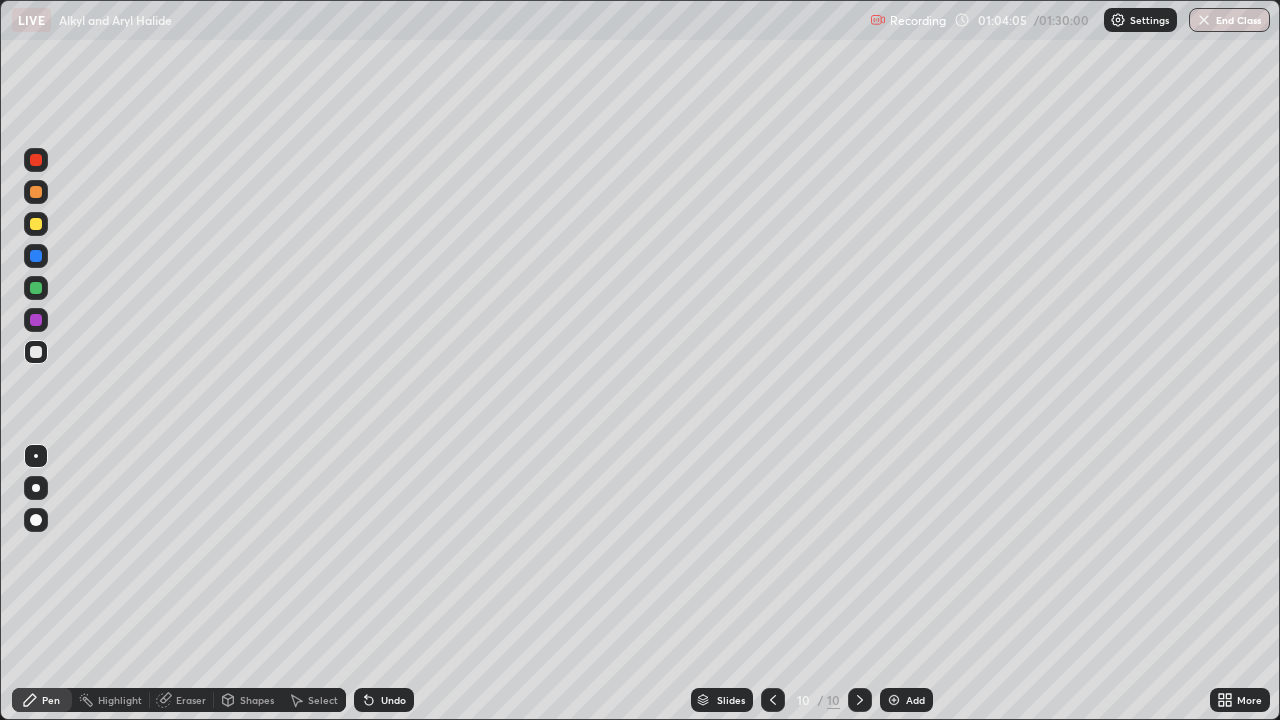 click on "Undo" at bounding box center [384, 700] 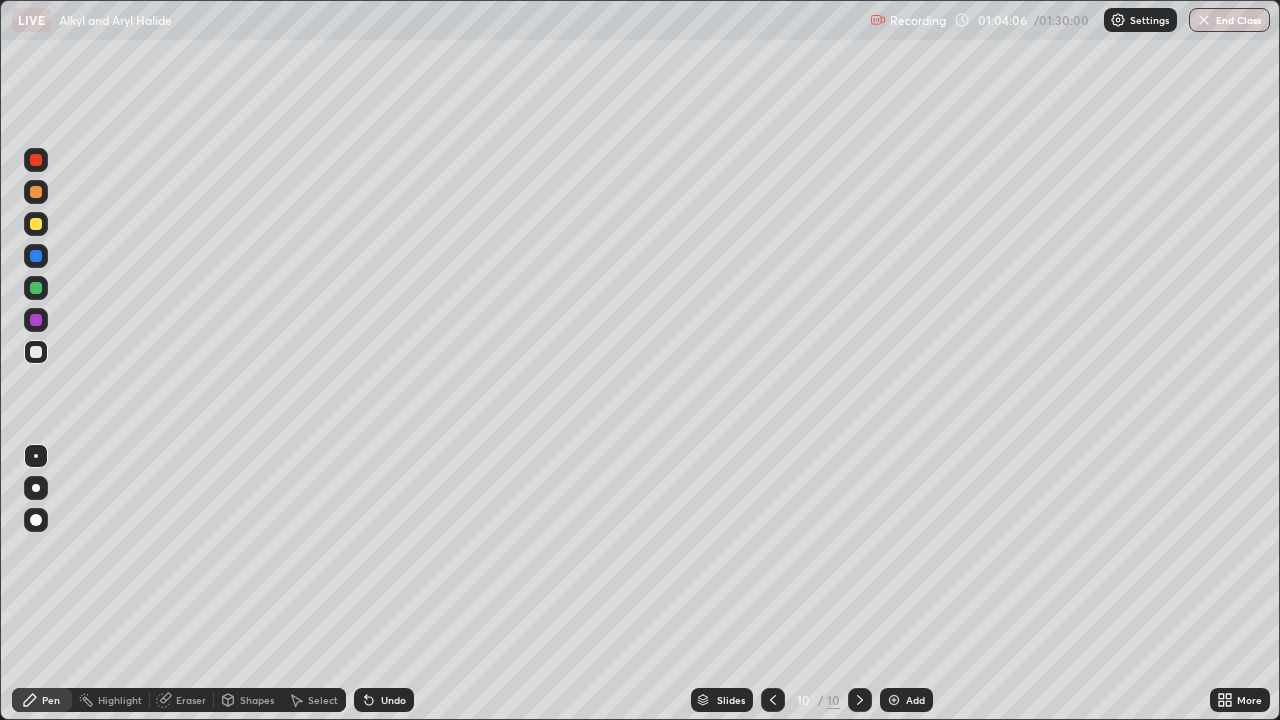 click on "Undo" at bounding box center (384, 700) 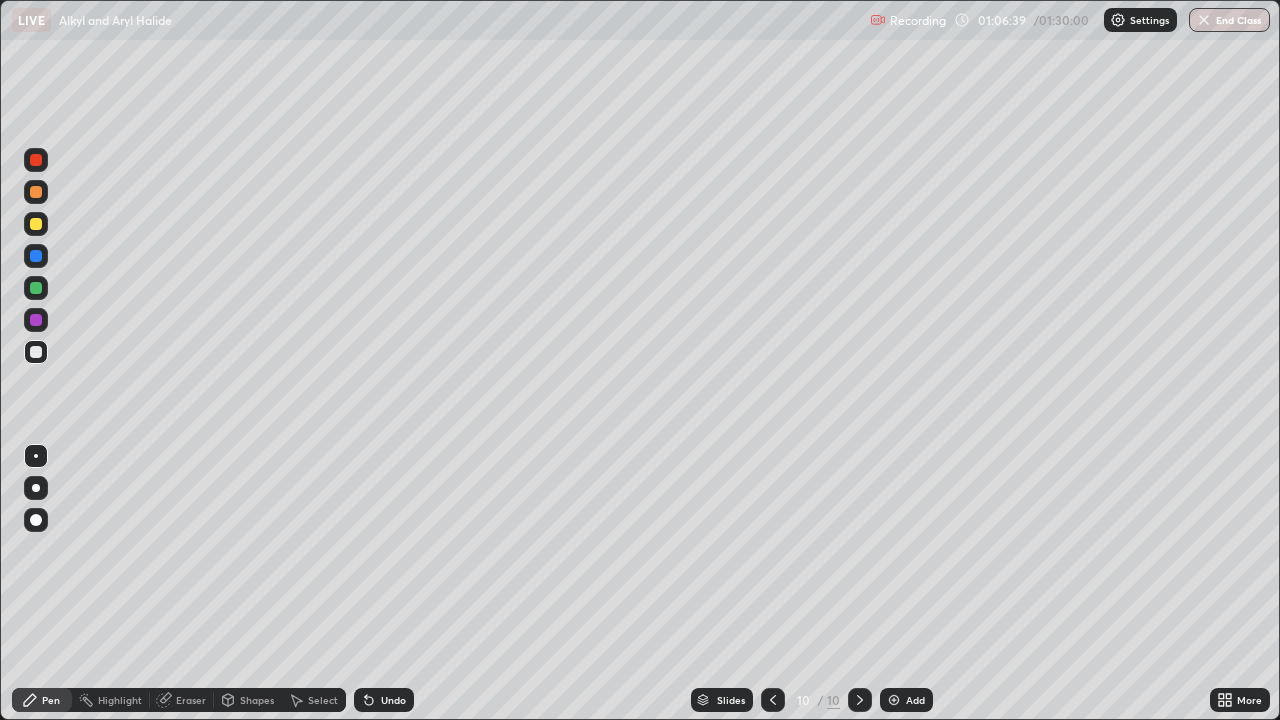 click at bounding box center [894, 700] 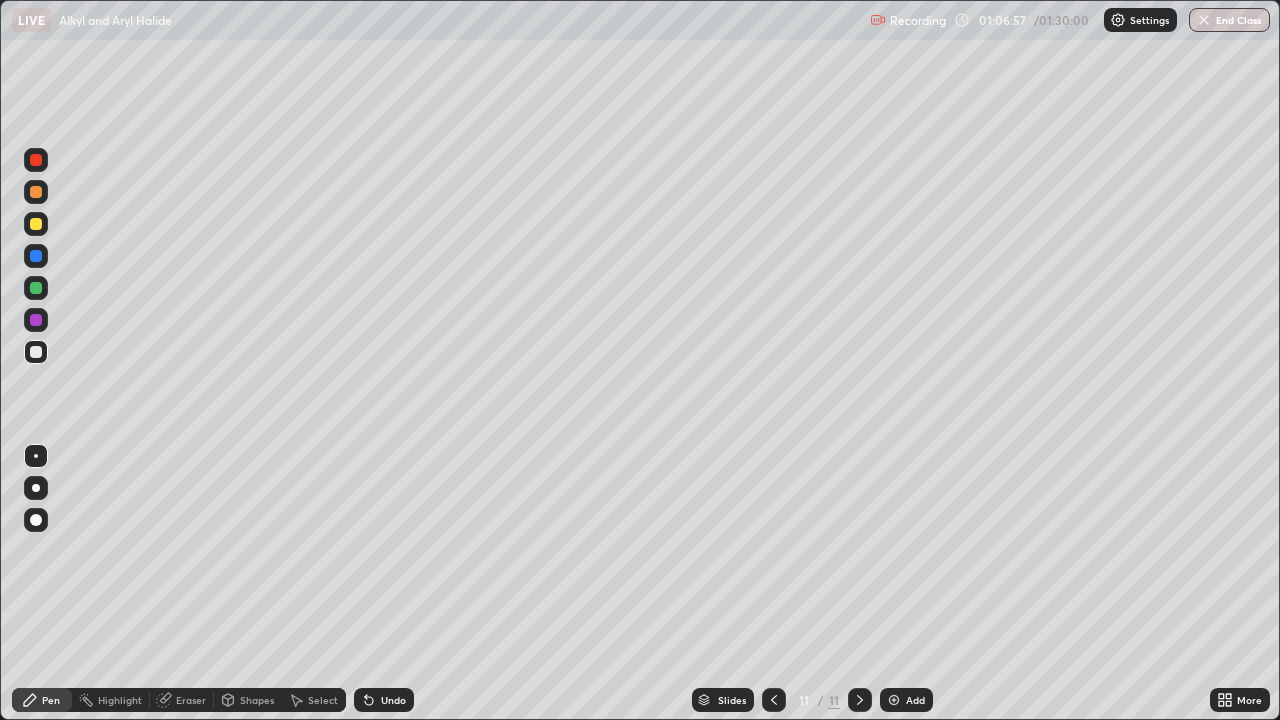 click on "Undo" at bounding box center [384, 700] 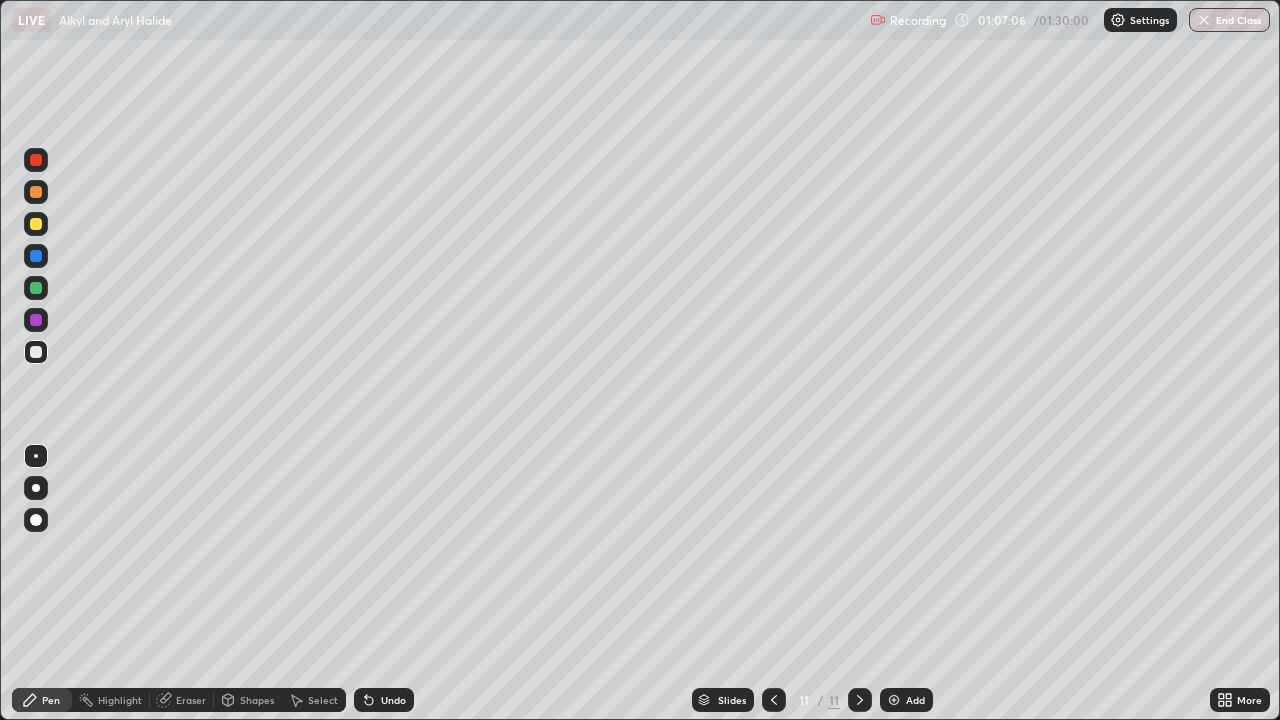 click on "Undo" at bounding box center (384, 700) 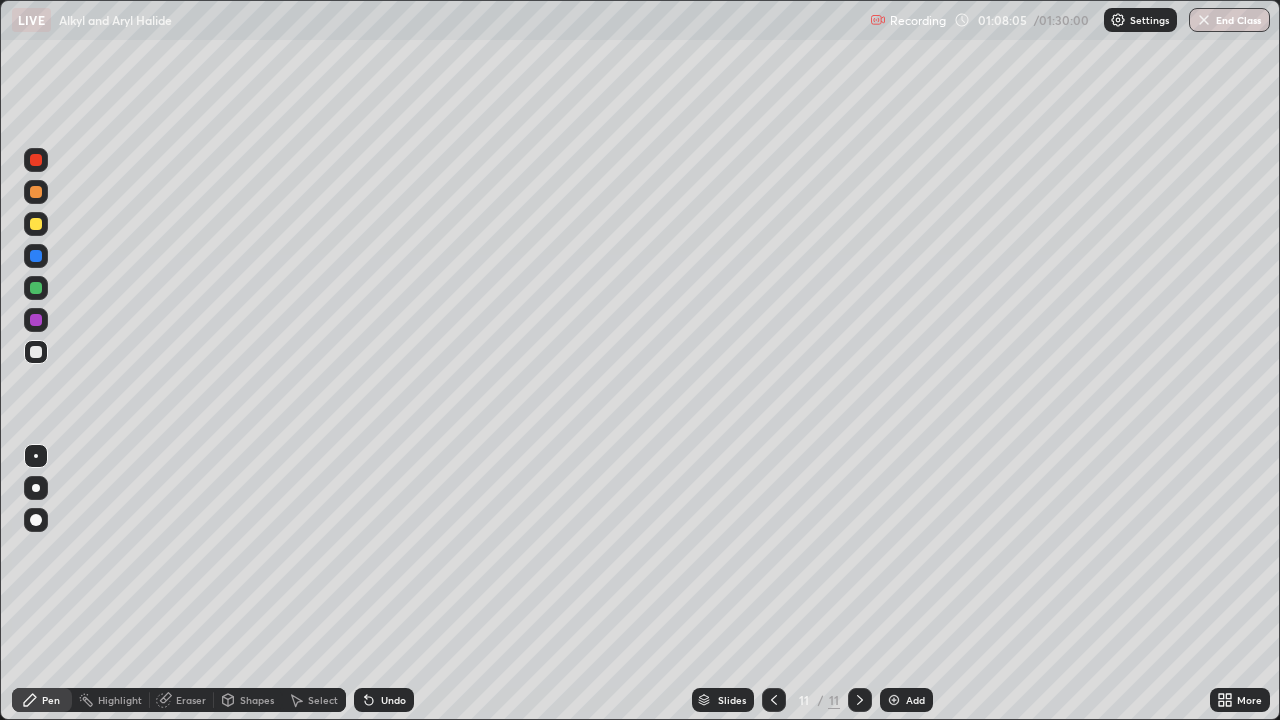 click on "Undo" at bounding box center (393, 700) 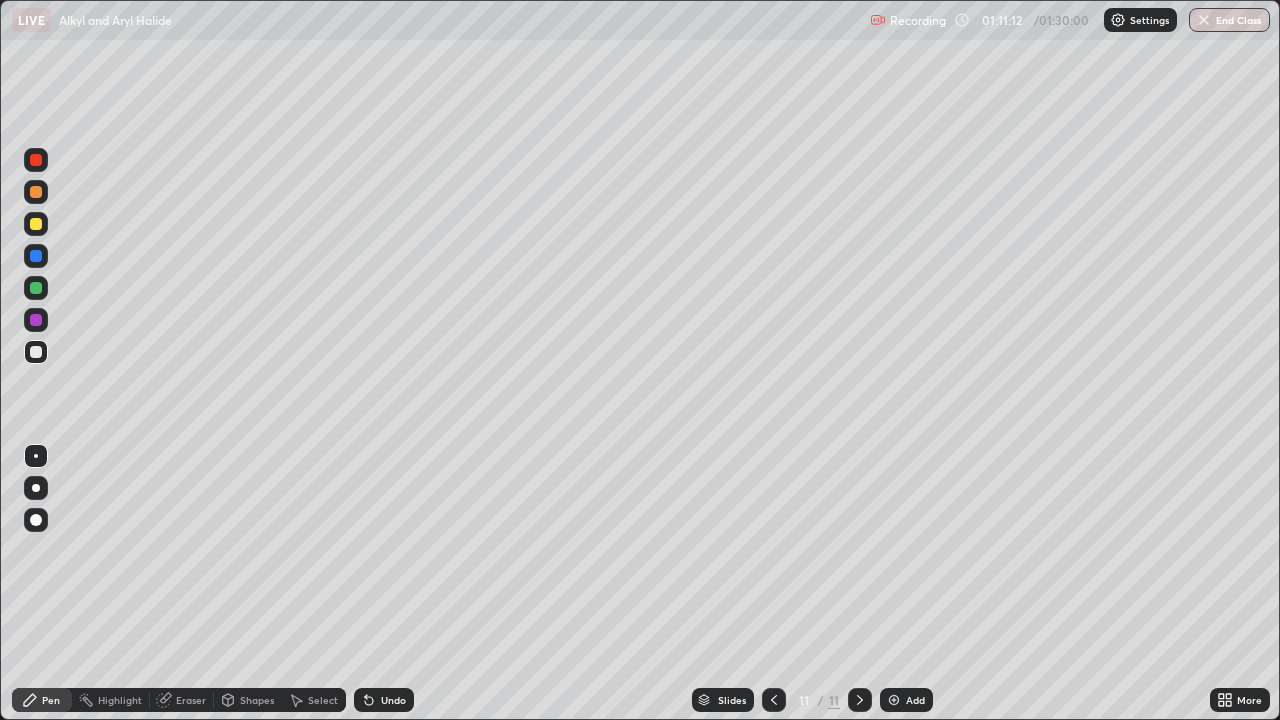 click at bounding box center (894, 700) 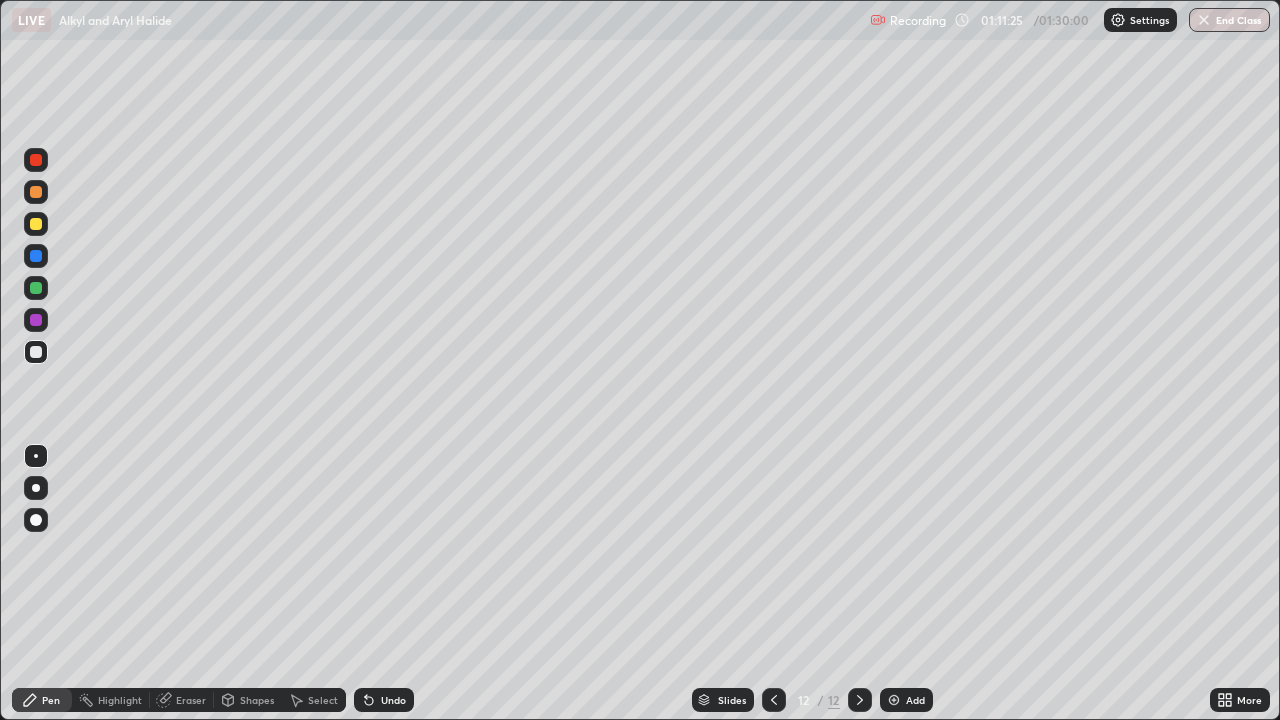 click on "Undo" at bounding box center (393, 700) 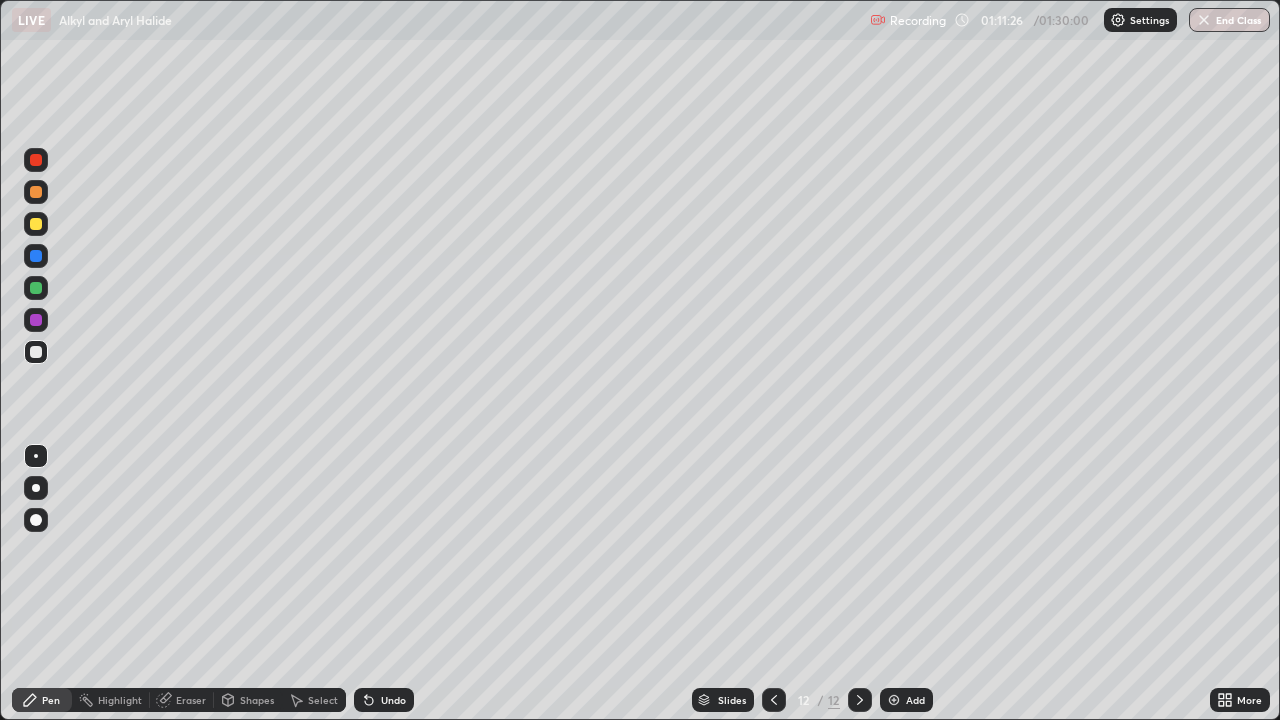 click on "Undo" at bounding box center (393, 700) 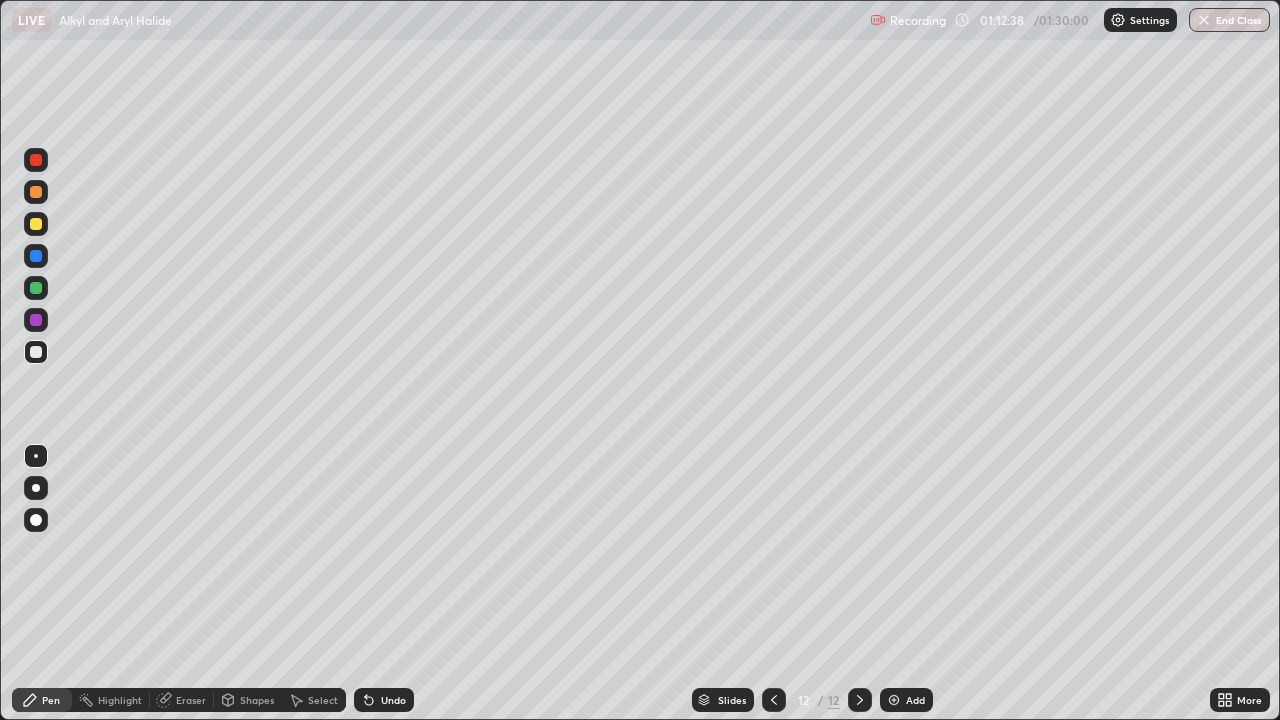 click 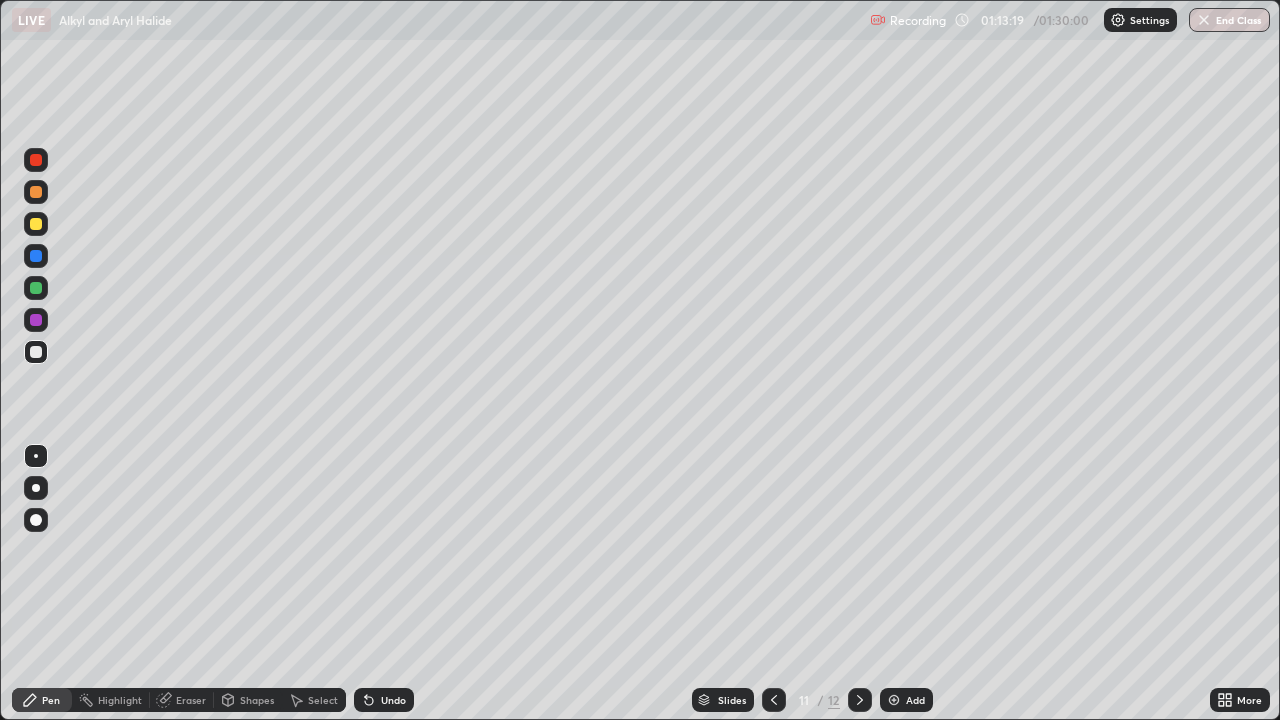 click 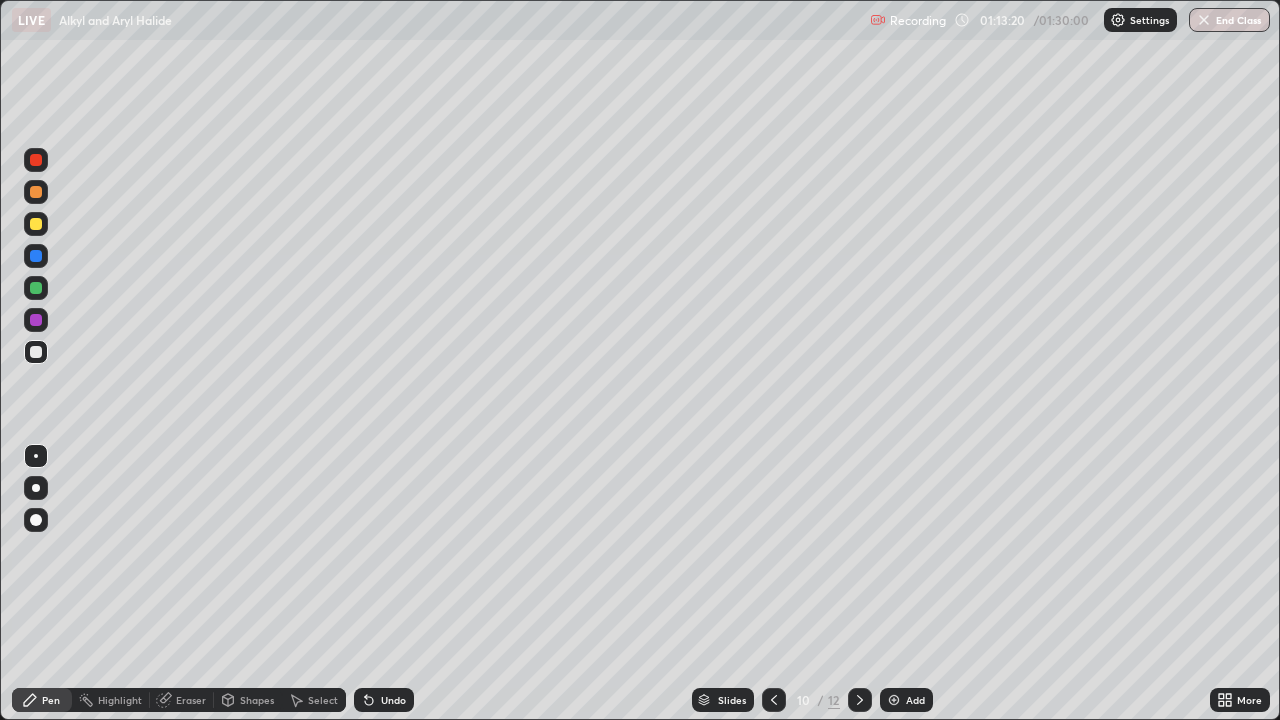 click 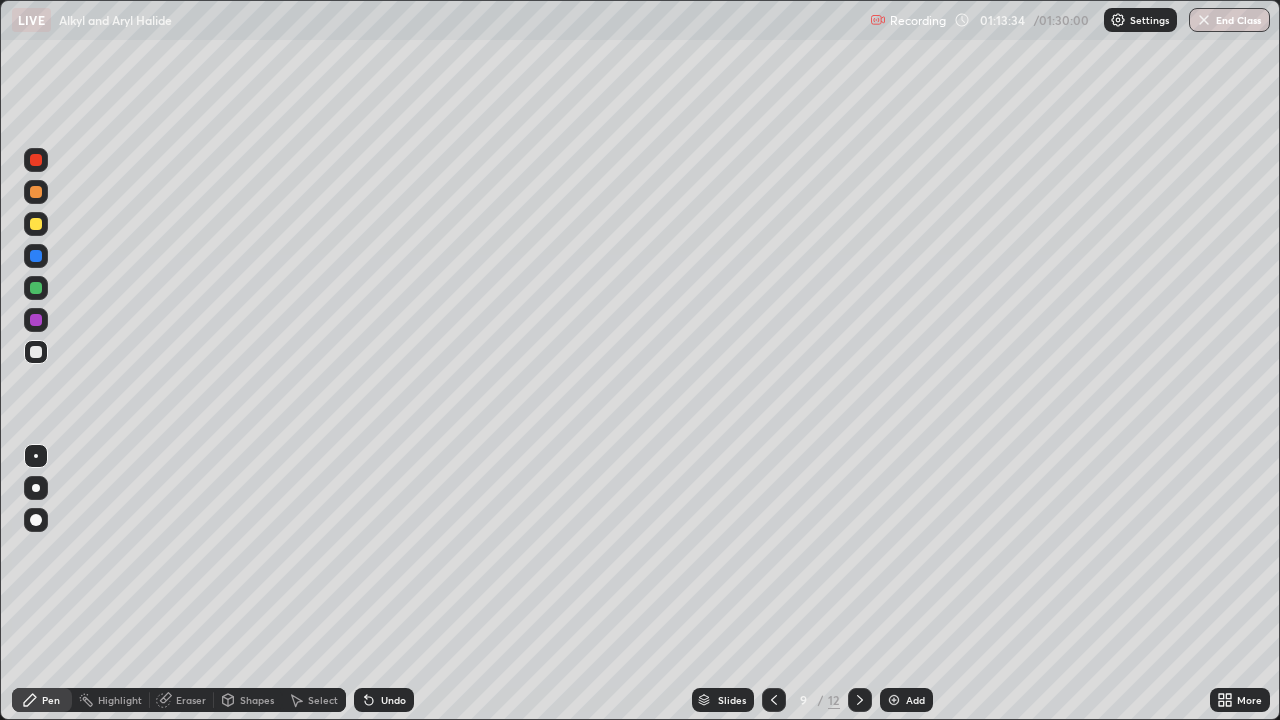 click 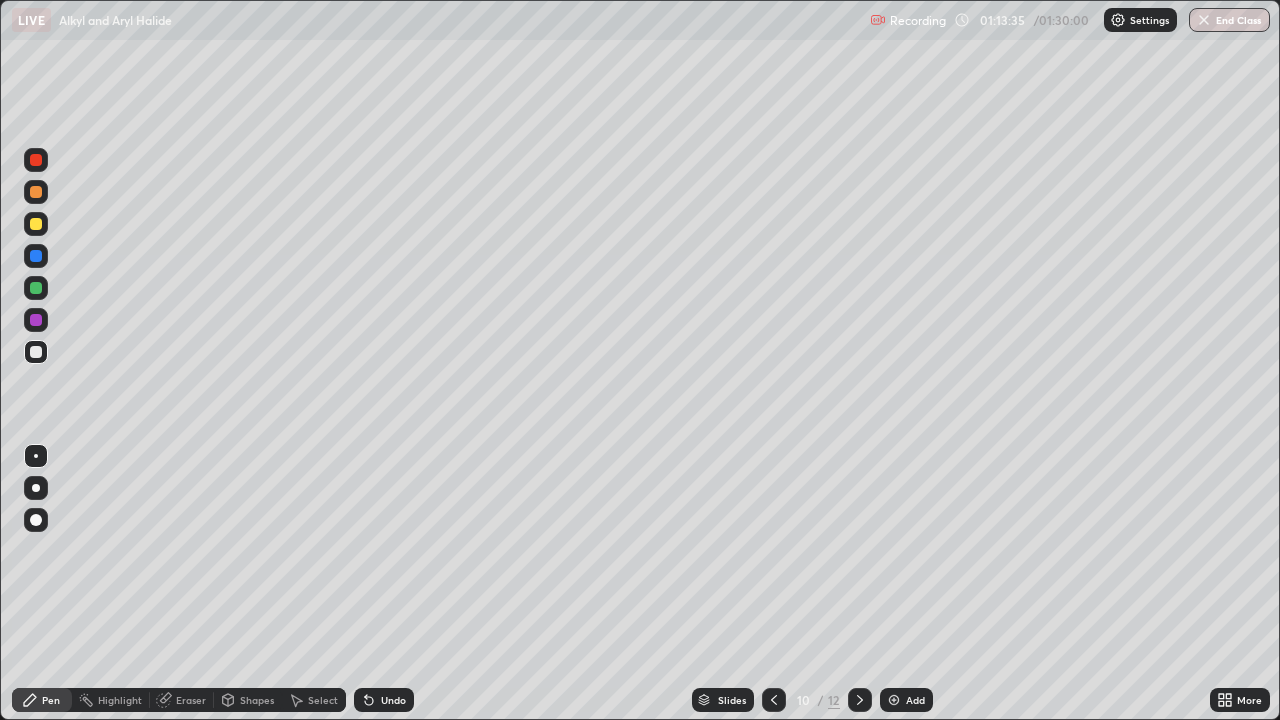 click 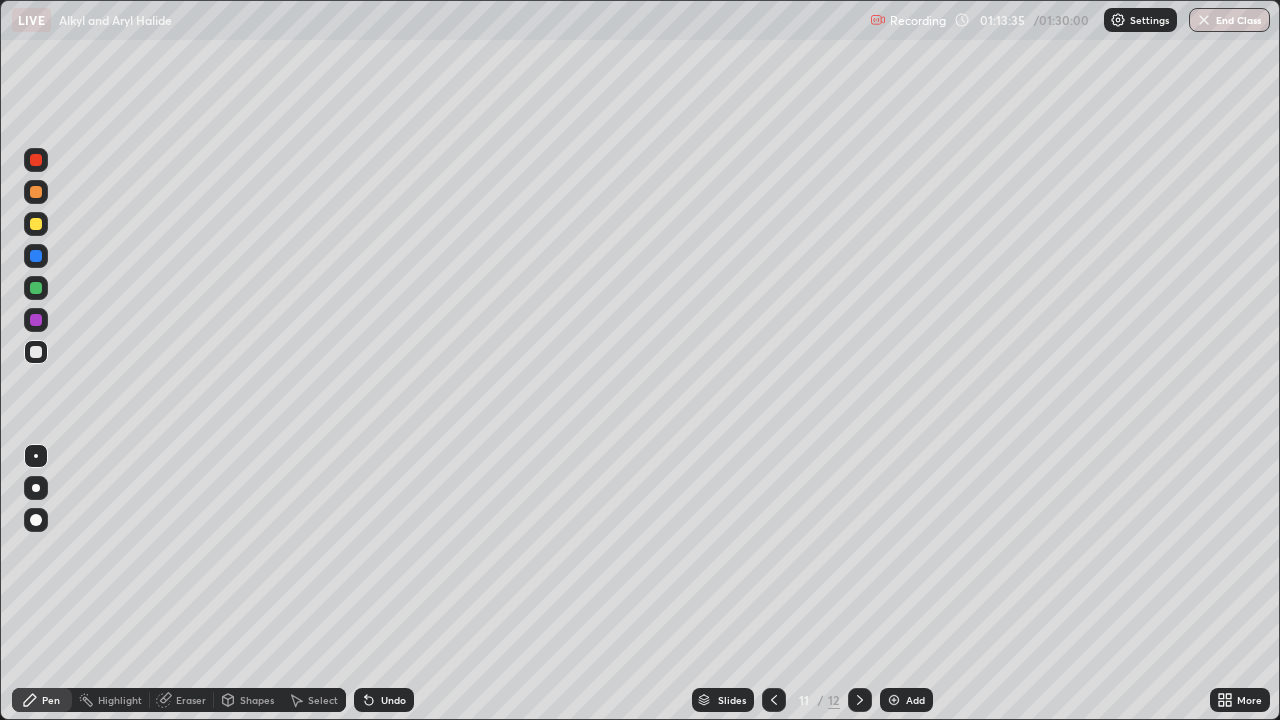 click at bounding box center (860, 700) 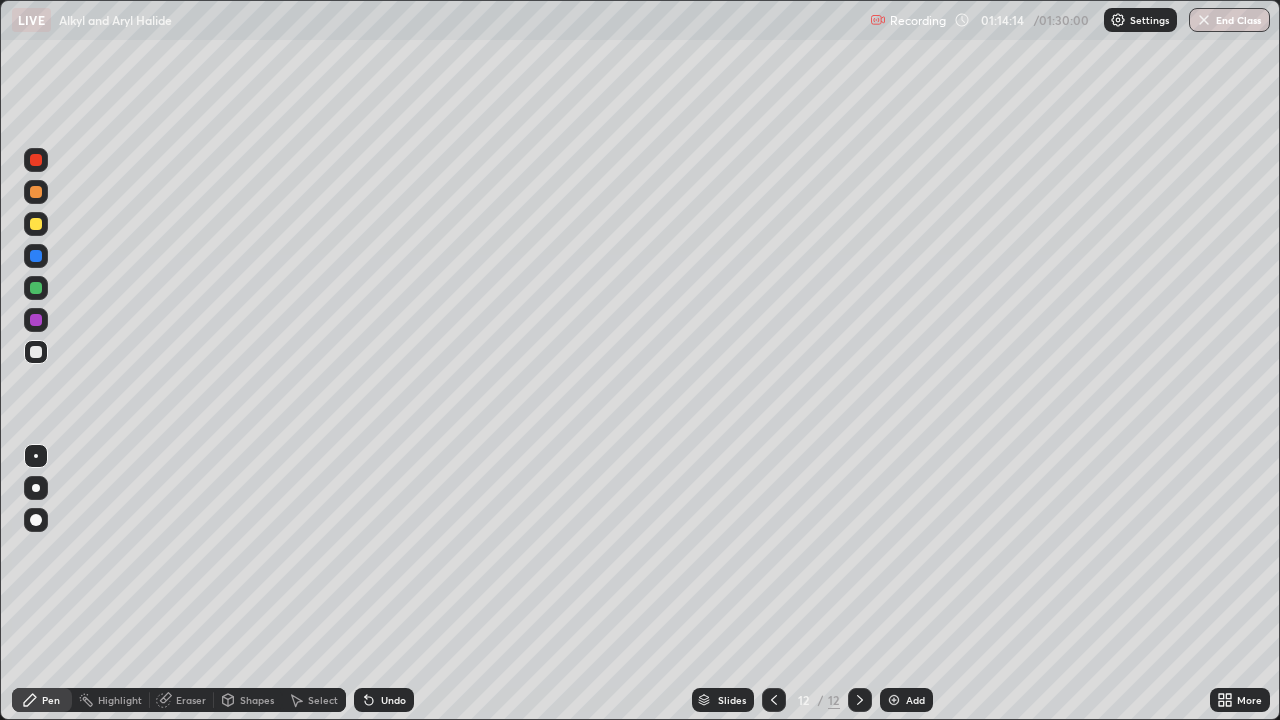 click on "Undo" at bounding box center [393, 700] 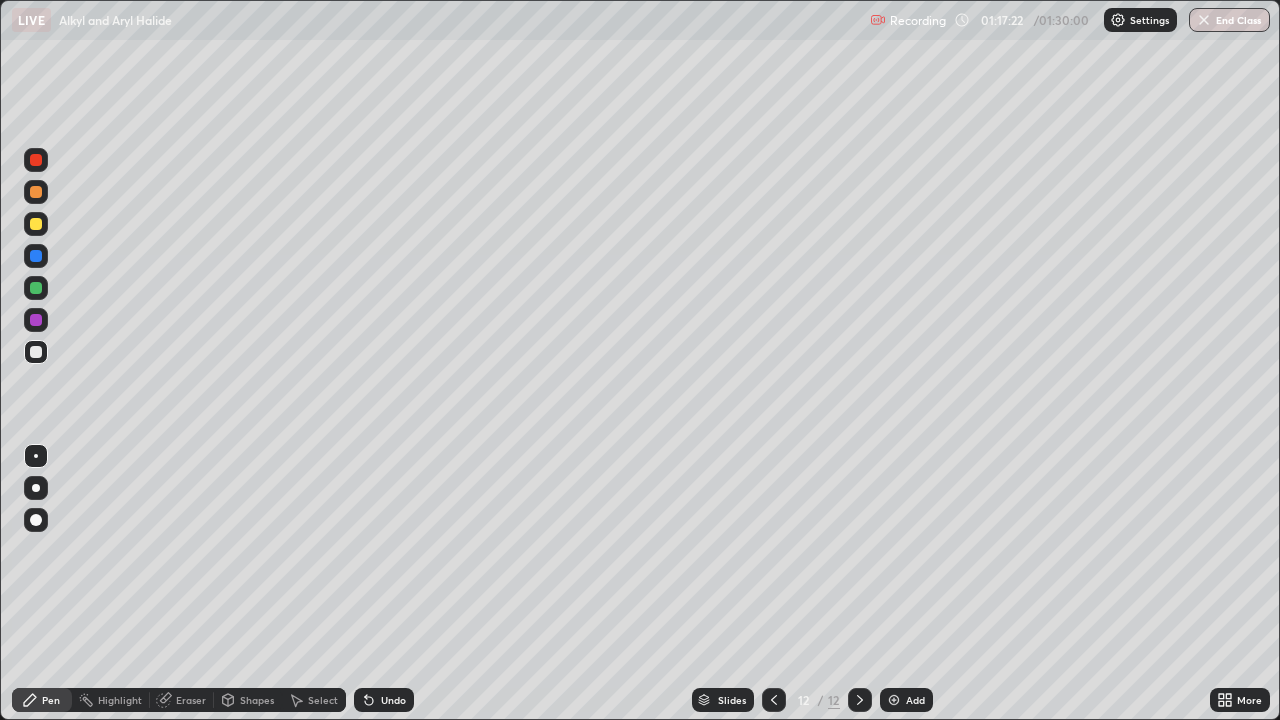 click at bounding box center (894, 700) 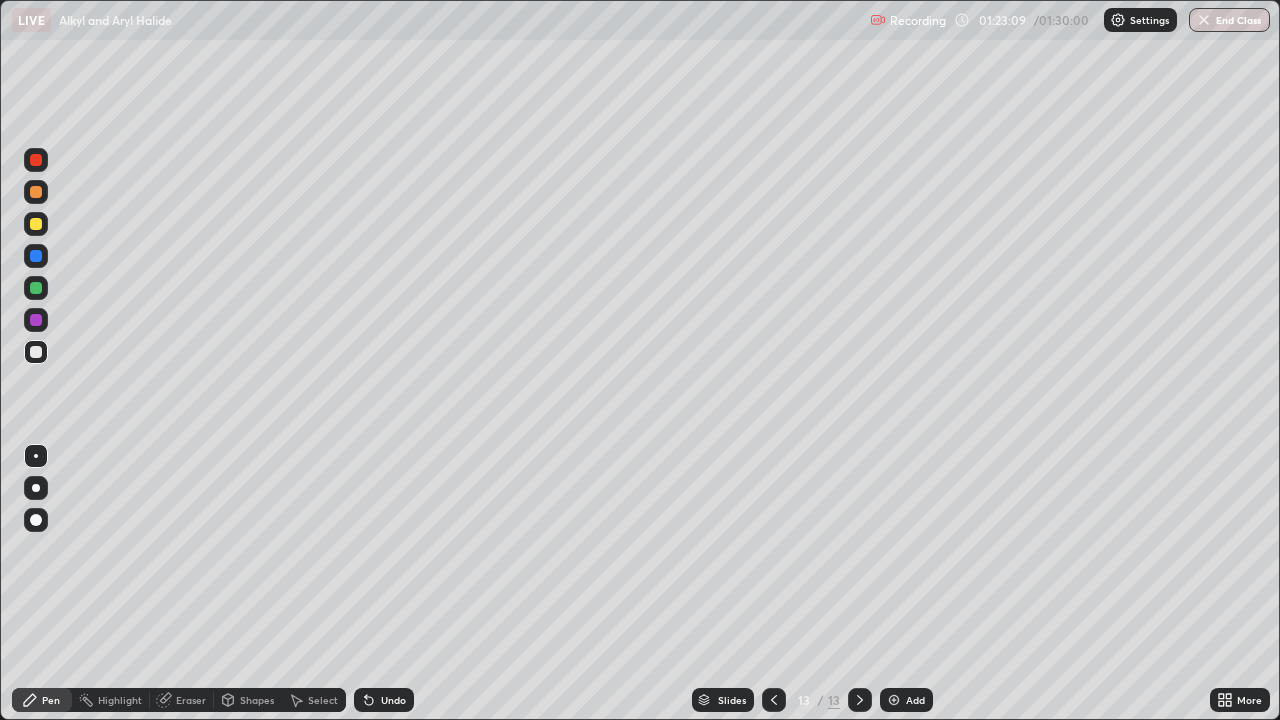 click at bounding box center [894, 700] 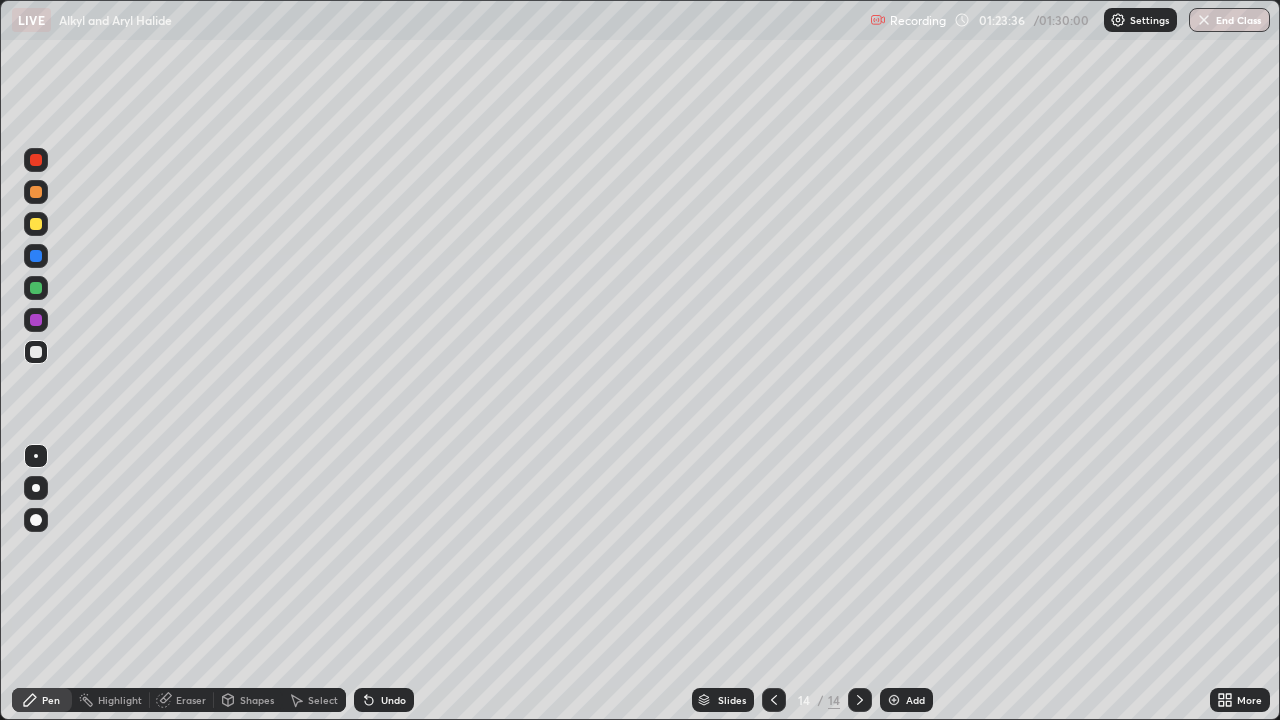 click 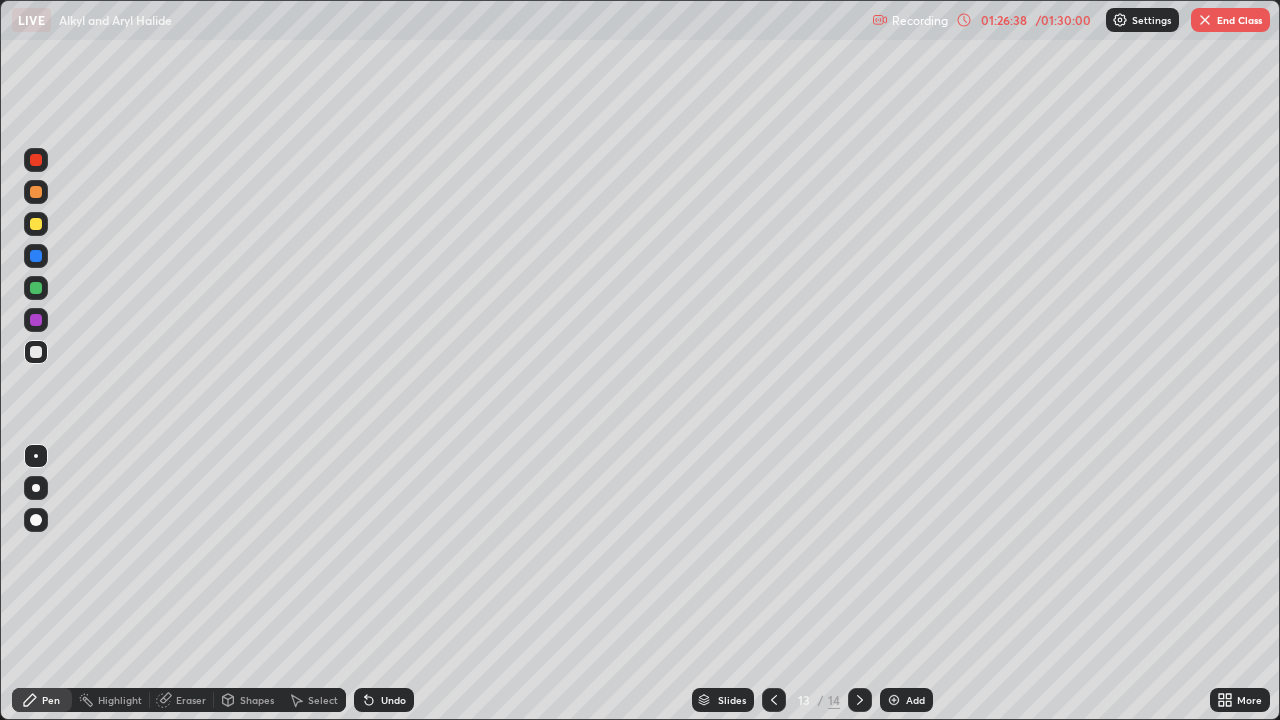click on "End Class" at bounding box center [1230, 20] 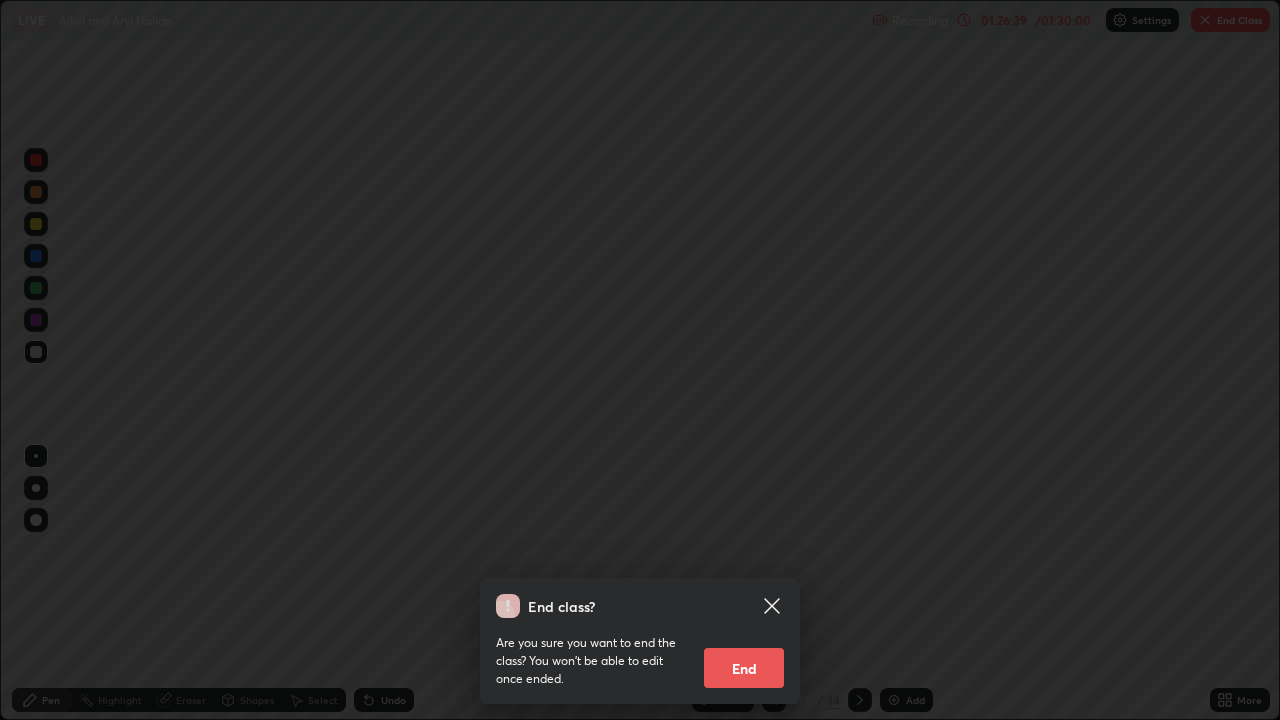 click on "End class? Are you sure you want to end the class? You won’t be able to edit once ended. End" at bounding box center (640, 360) 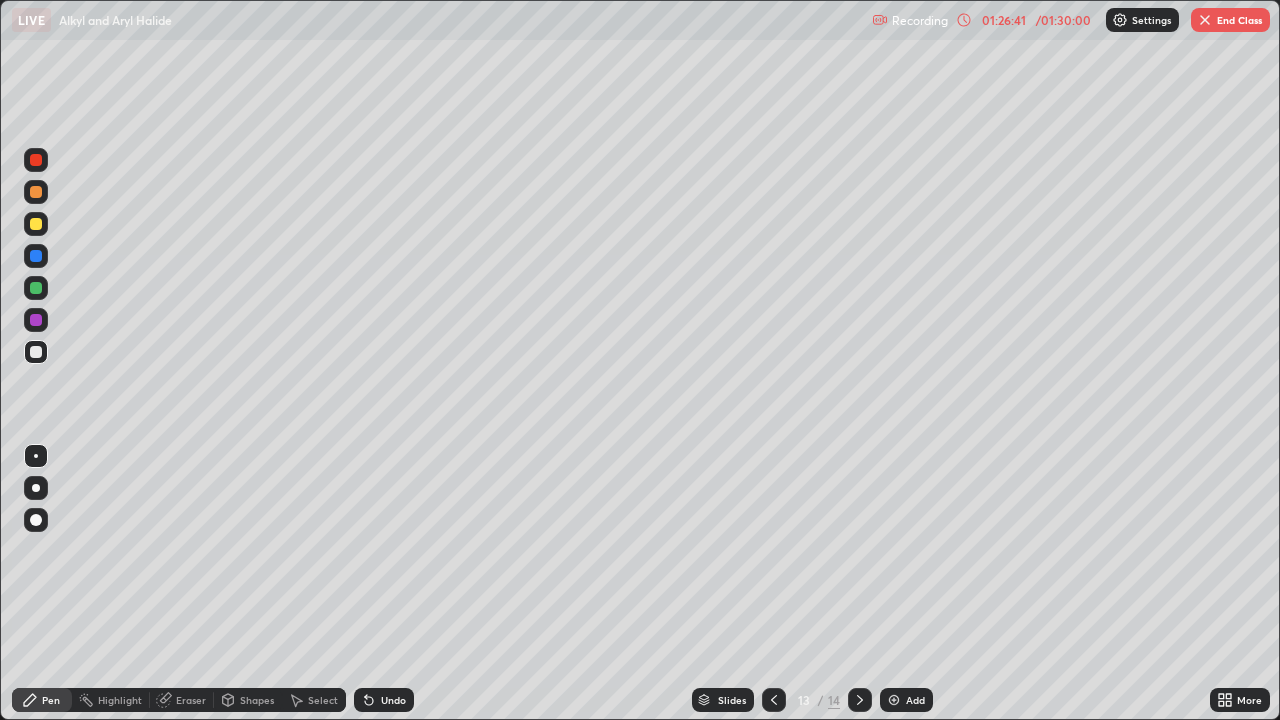 click on "End Class" at bounding box center [1230, 20] 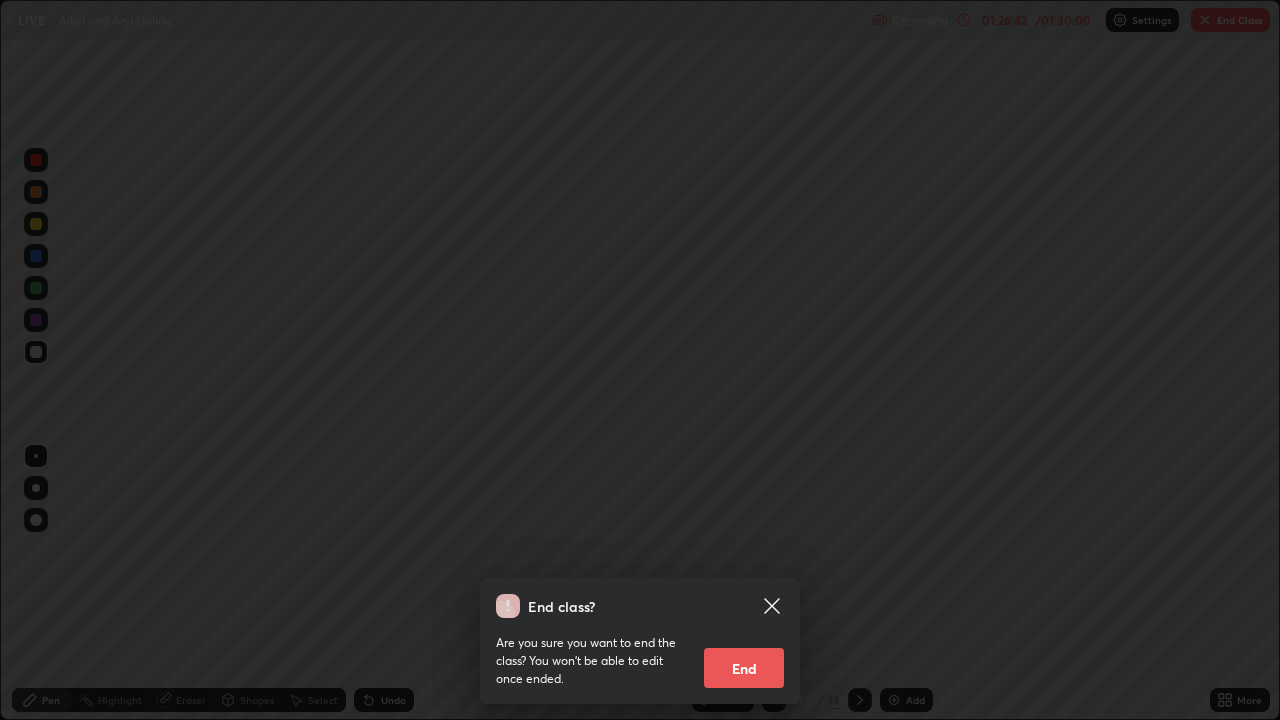 click on "End" at bounding box center [744, 668] 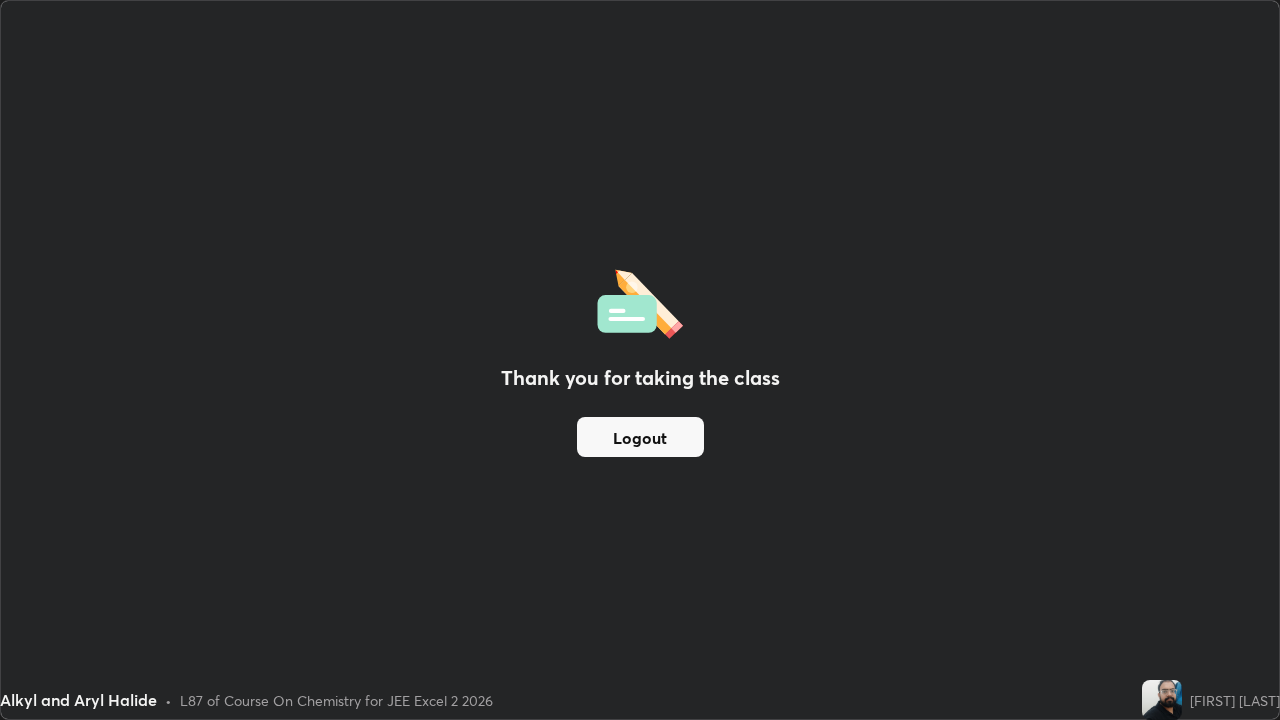 click on "Logout" at bounding box center [640, 437] 